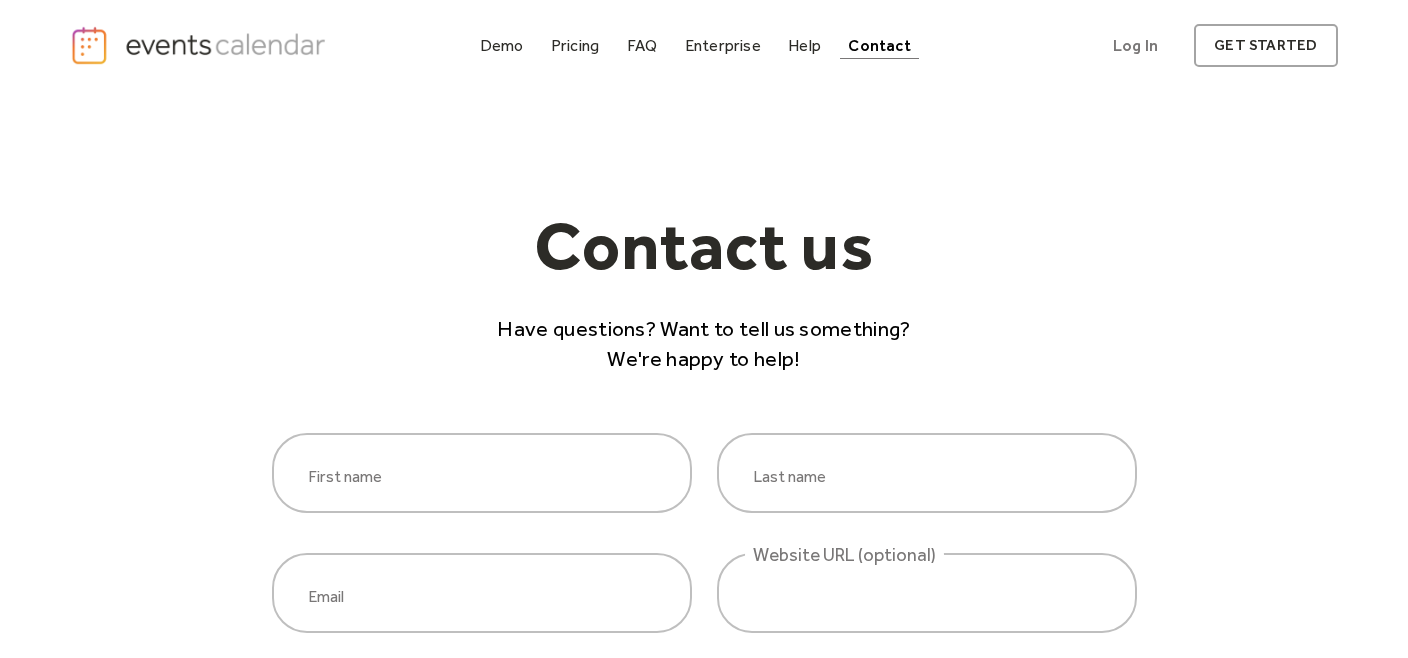 scroll, scrollTop: 0, scrollLeft: 0, axis: both 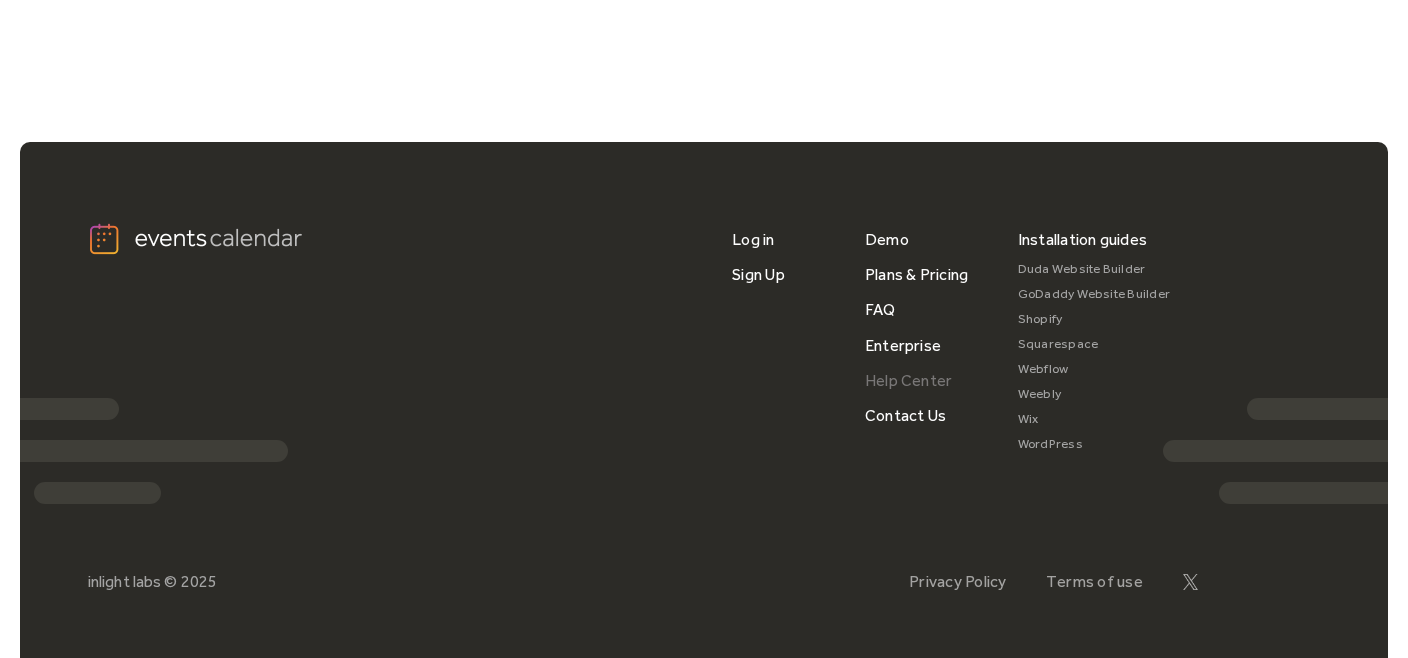 click on "Help Center" at bounding box center (909, 380) 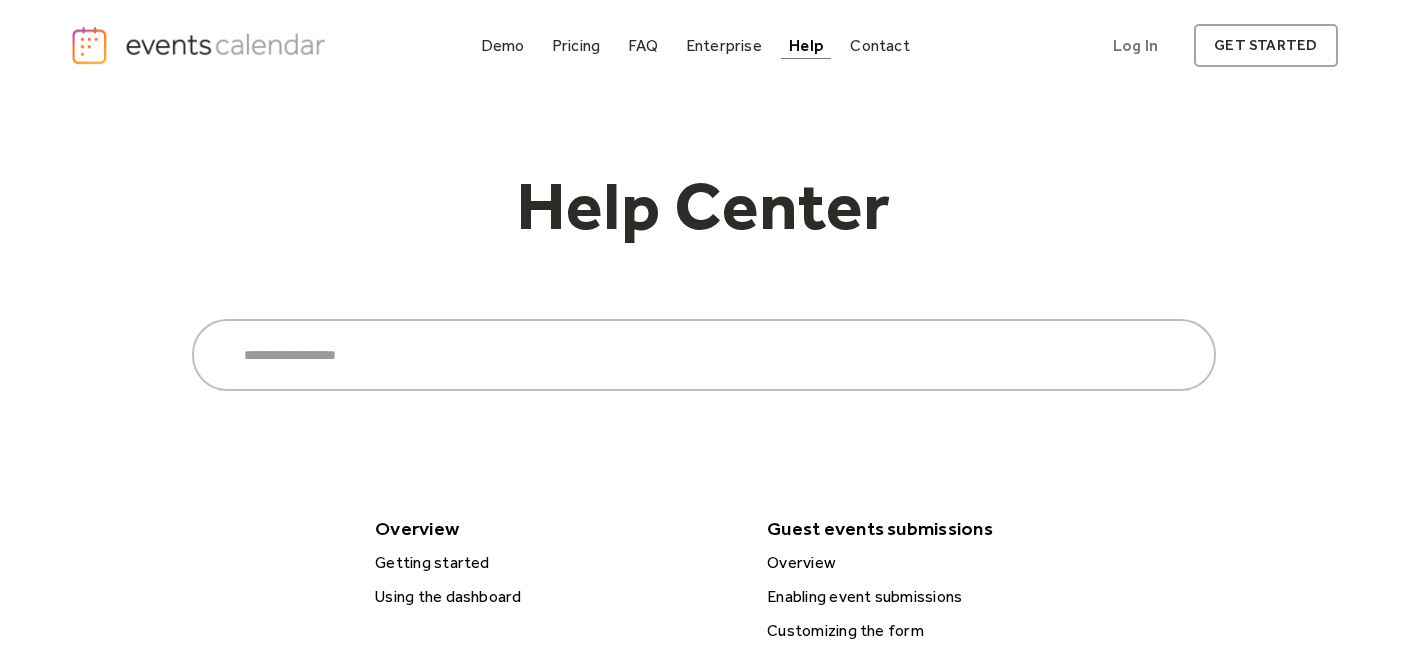 scroll, scrollTop: 0, scrollLeft: 0, axis: both 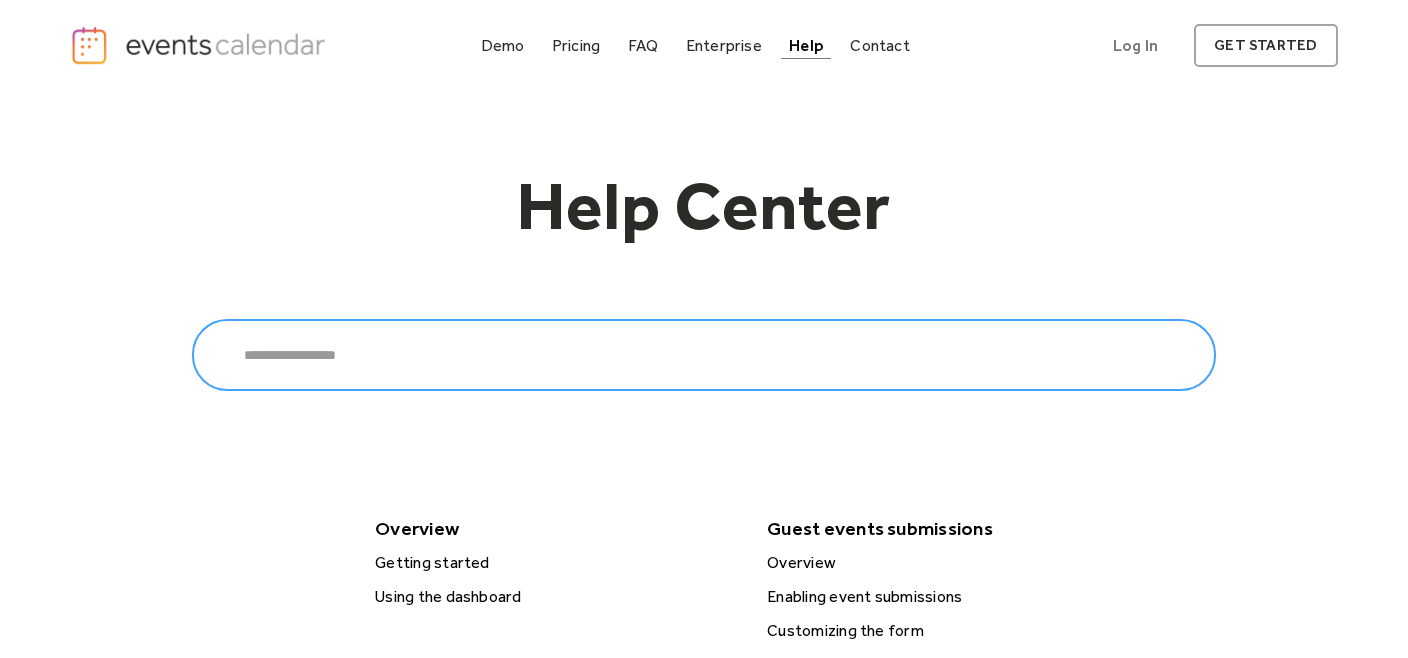 click on "Search" at bounding box center [704, 355] 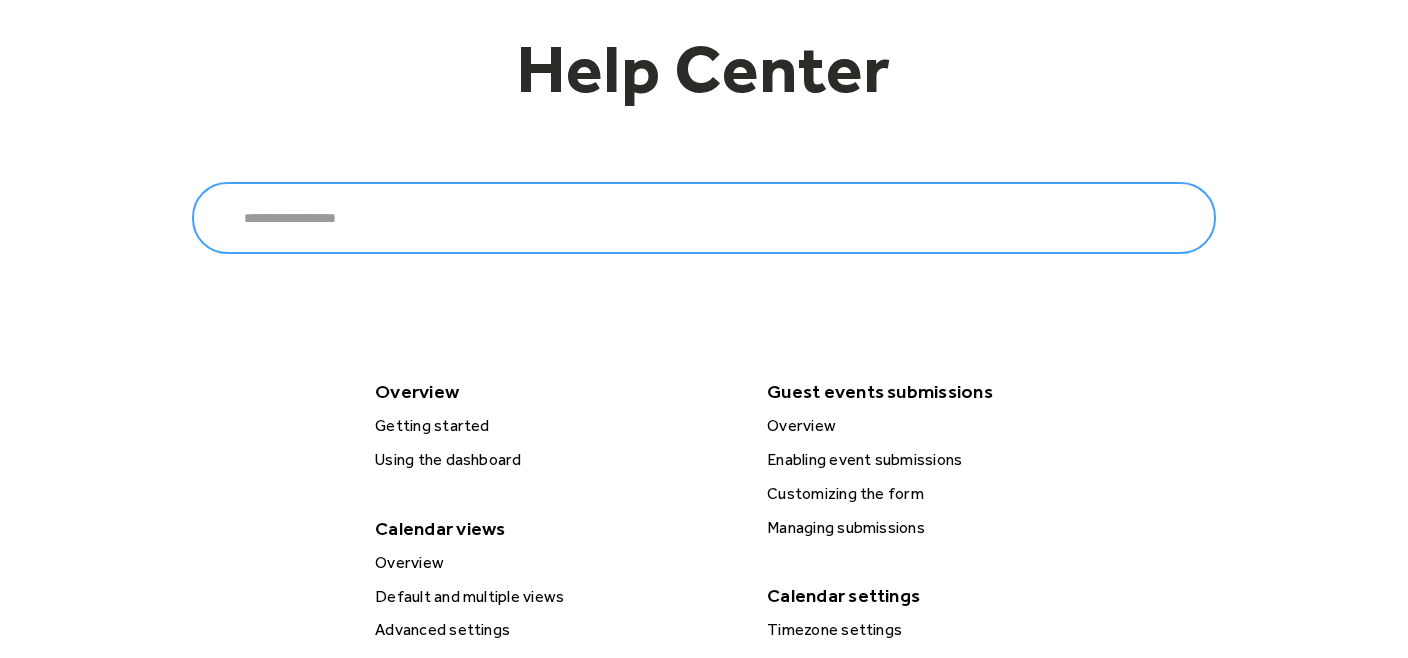 scroll, scrollTop: 155, scrollLeft: 0, axis: vertical 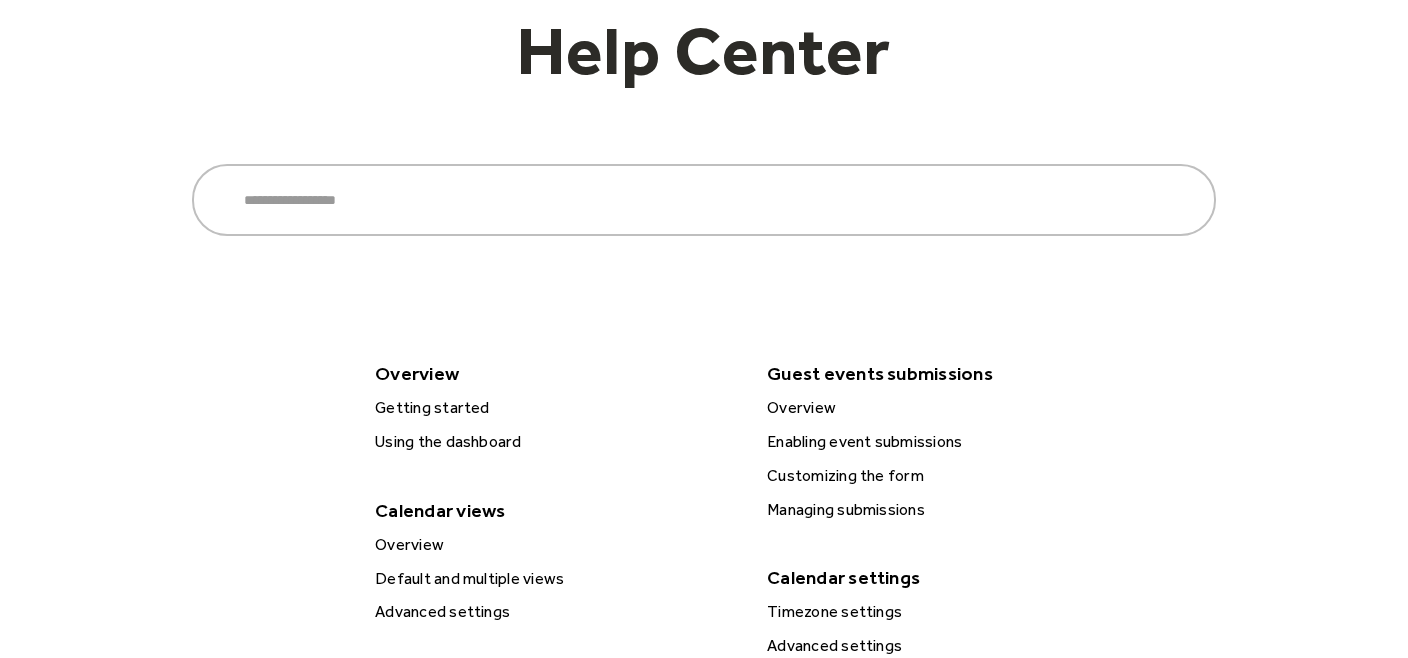 click on "Enabling event submissions" at bounding box center [948, 442] 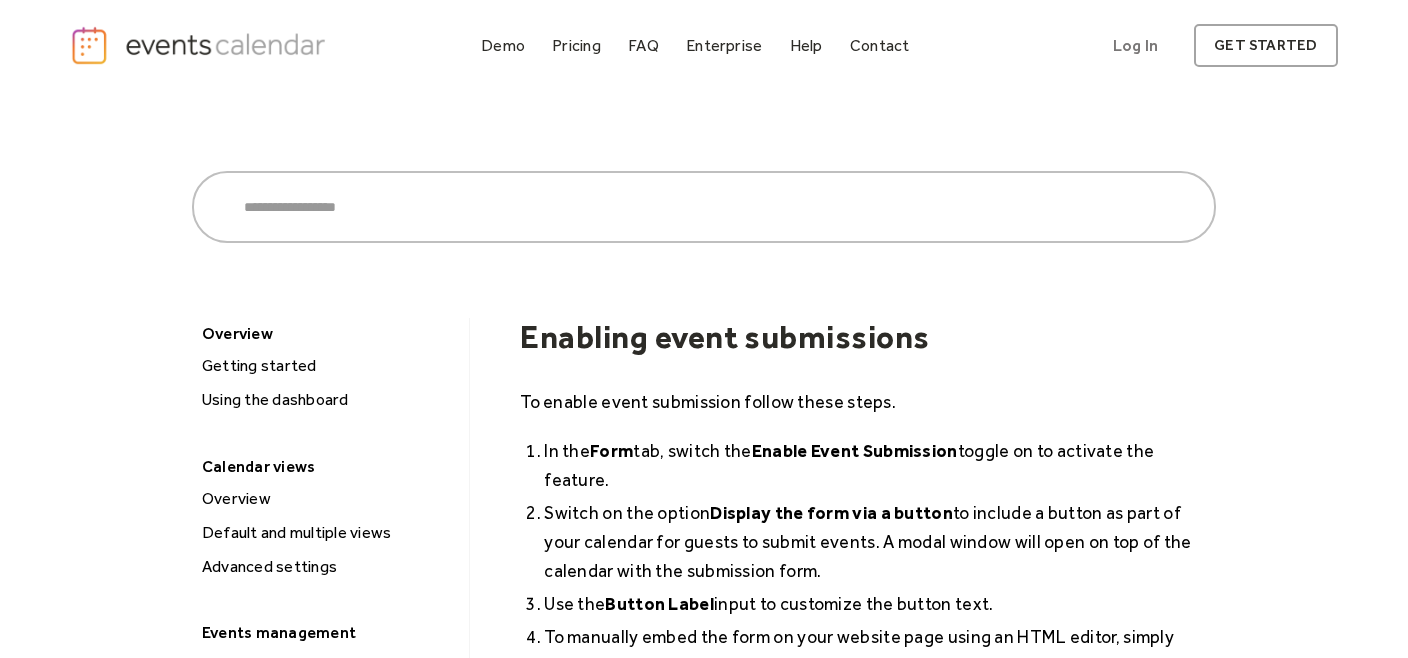 scroll, scrollTop: 0, scrollLeft: 0, axis: both 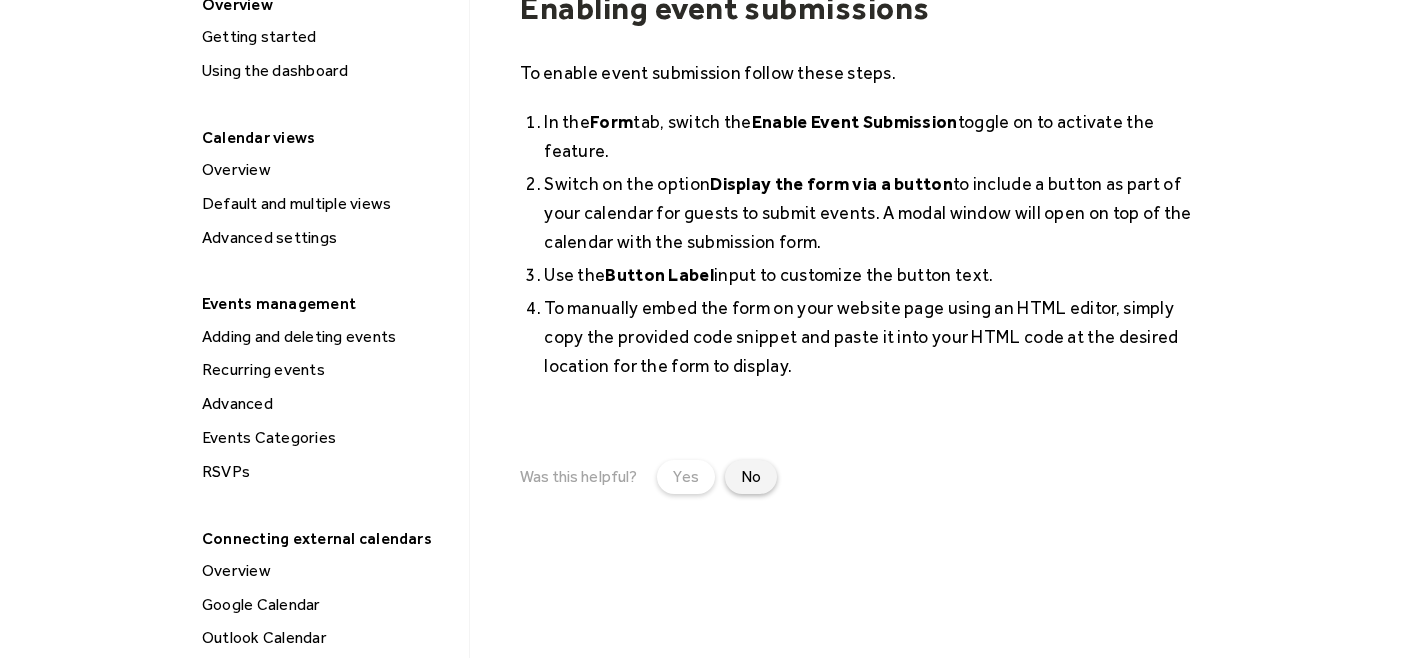 click on "No" at bounding box center (751, 477) 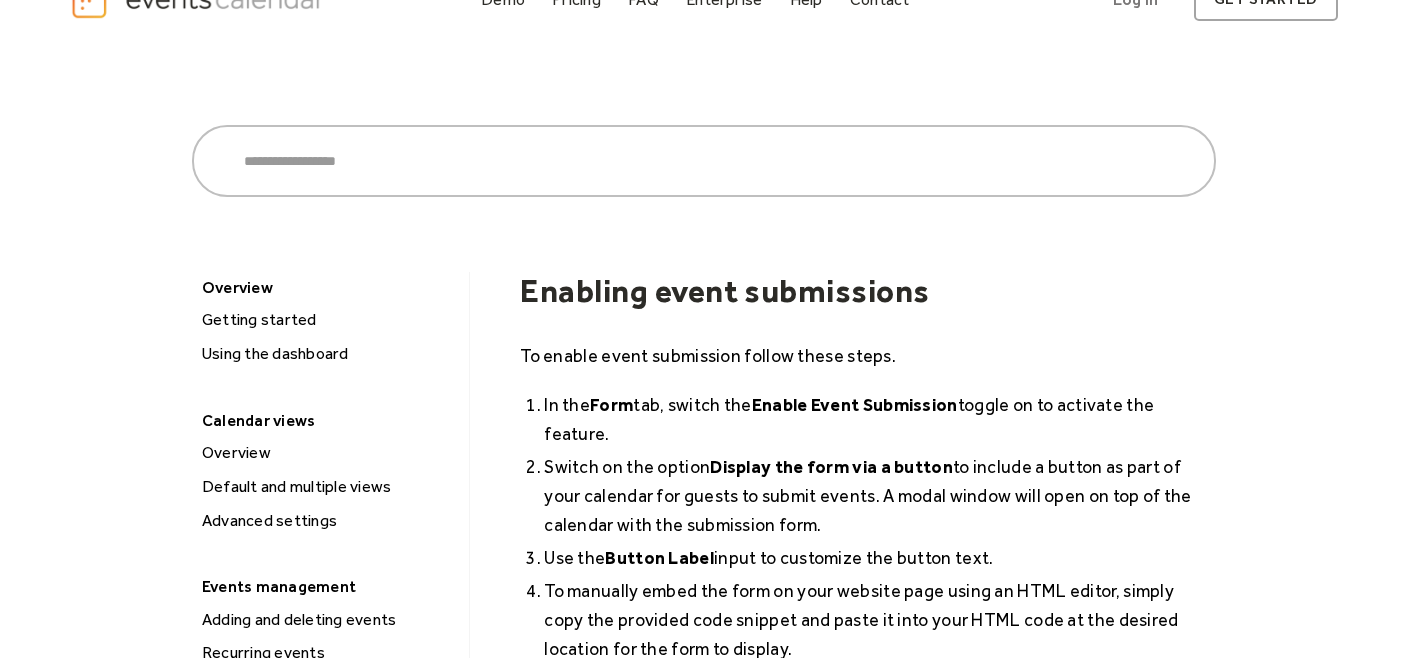 scroll, scrollTop: 0, scrollLeft: 0, axis: both 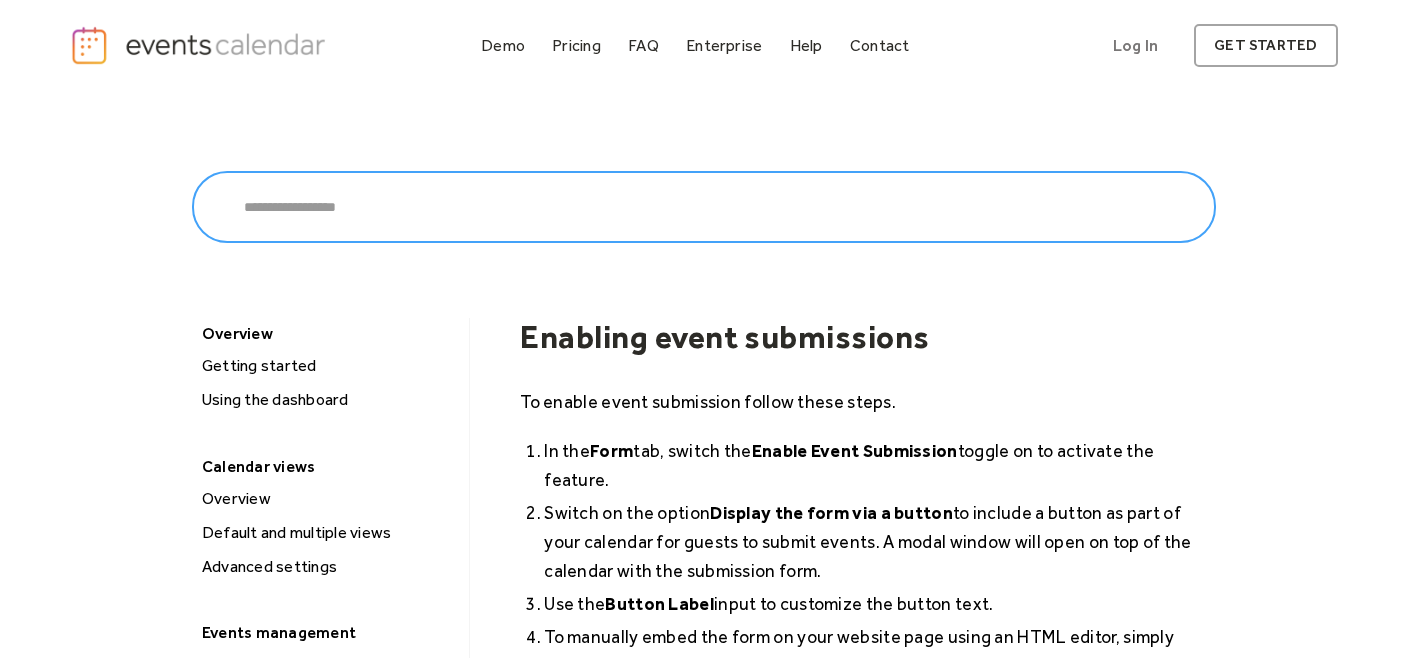 click at bounding box center (704, 207) 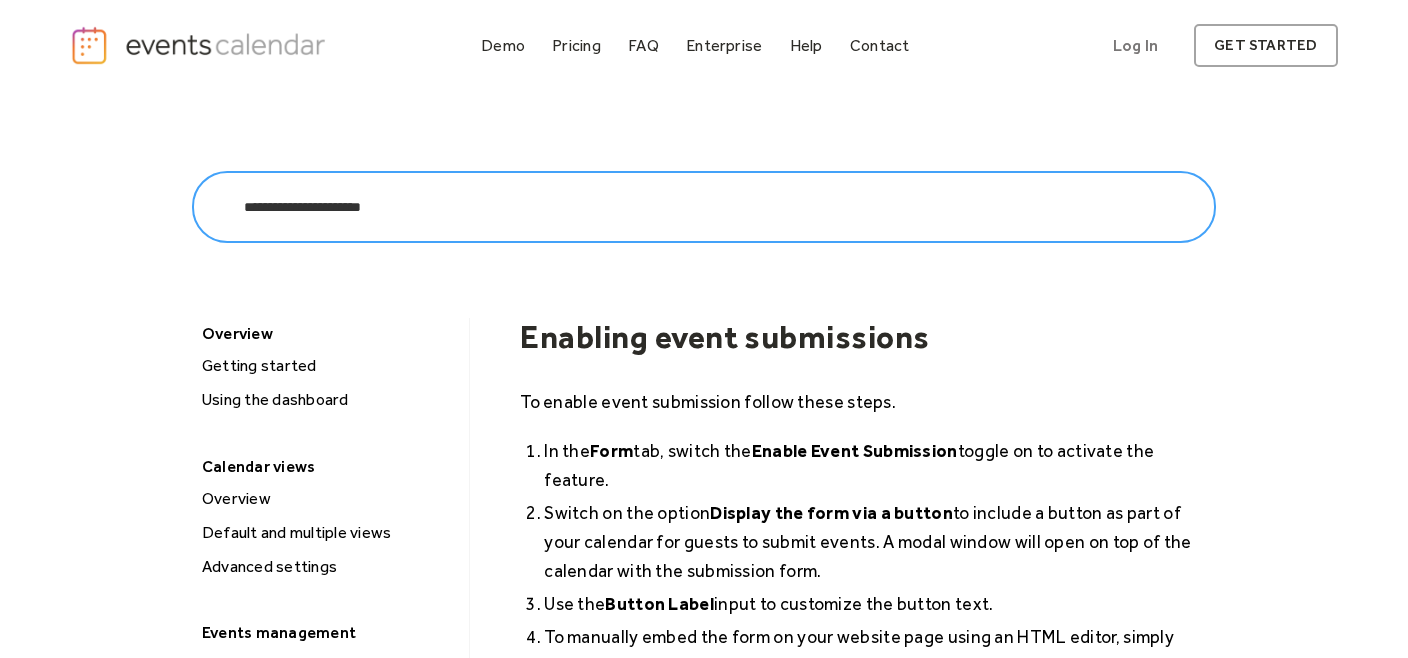 type on "**********" 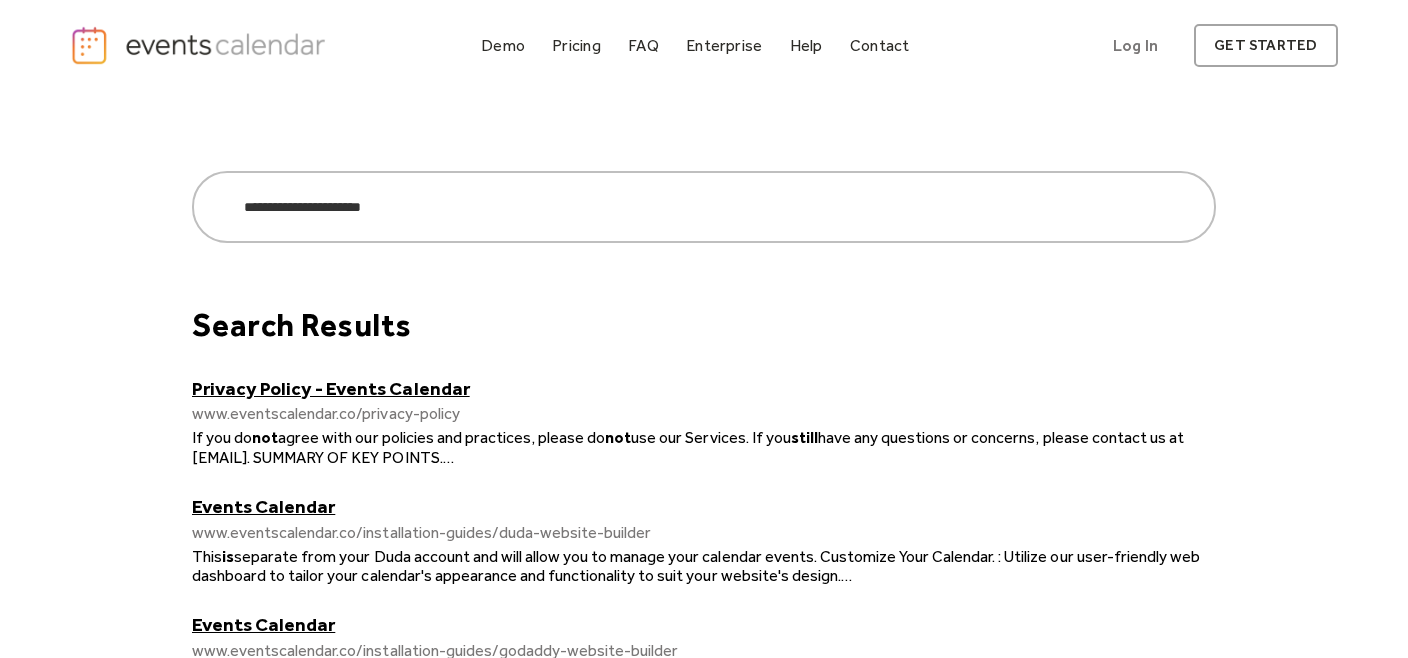 scroll, scrollTop: 0, scrollLeft: 0, axis: both 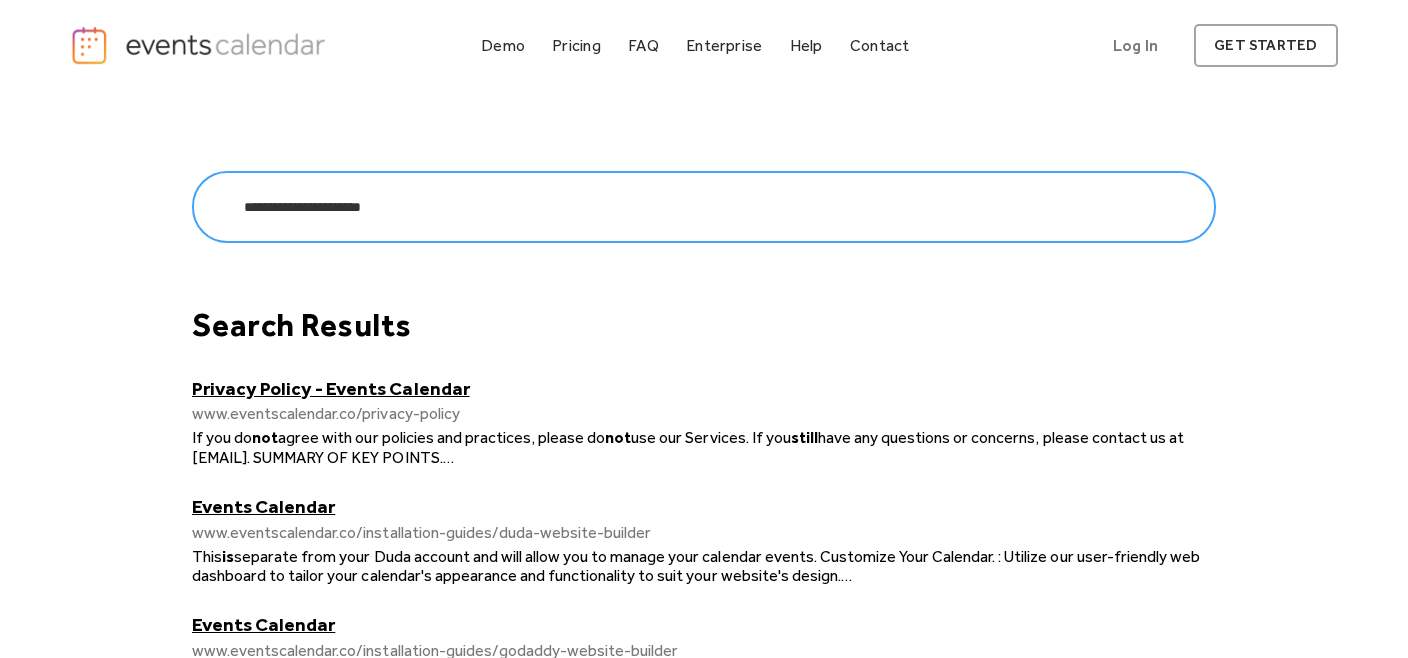 click on "**********" at bounding box center (704, 207) 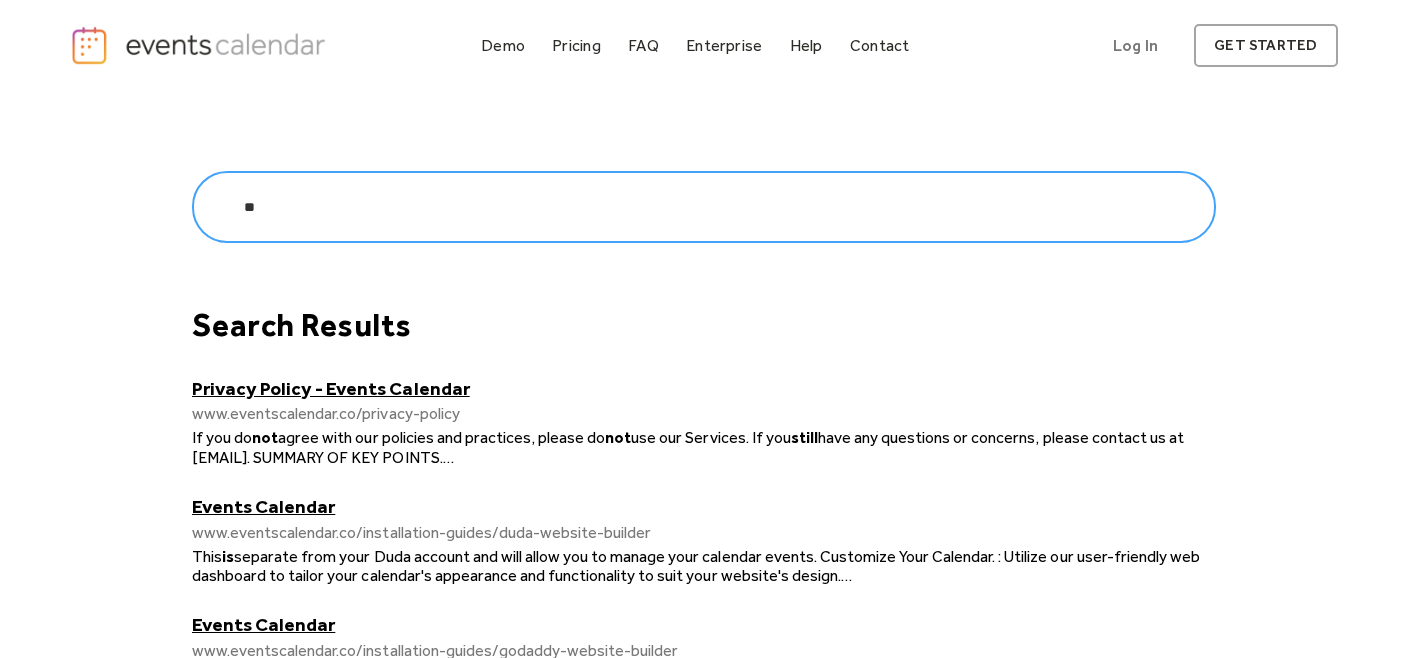 type on "*" 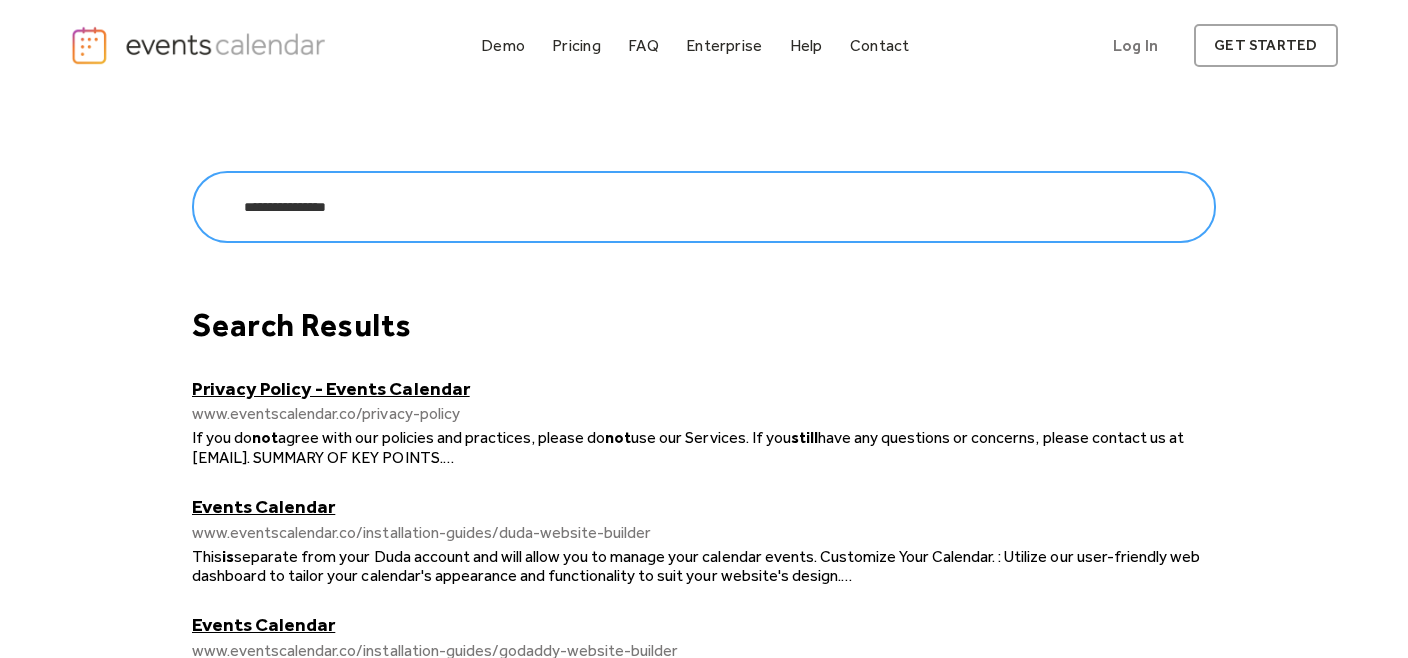 type on "**********" 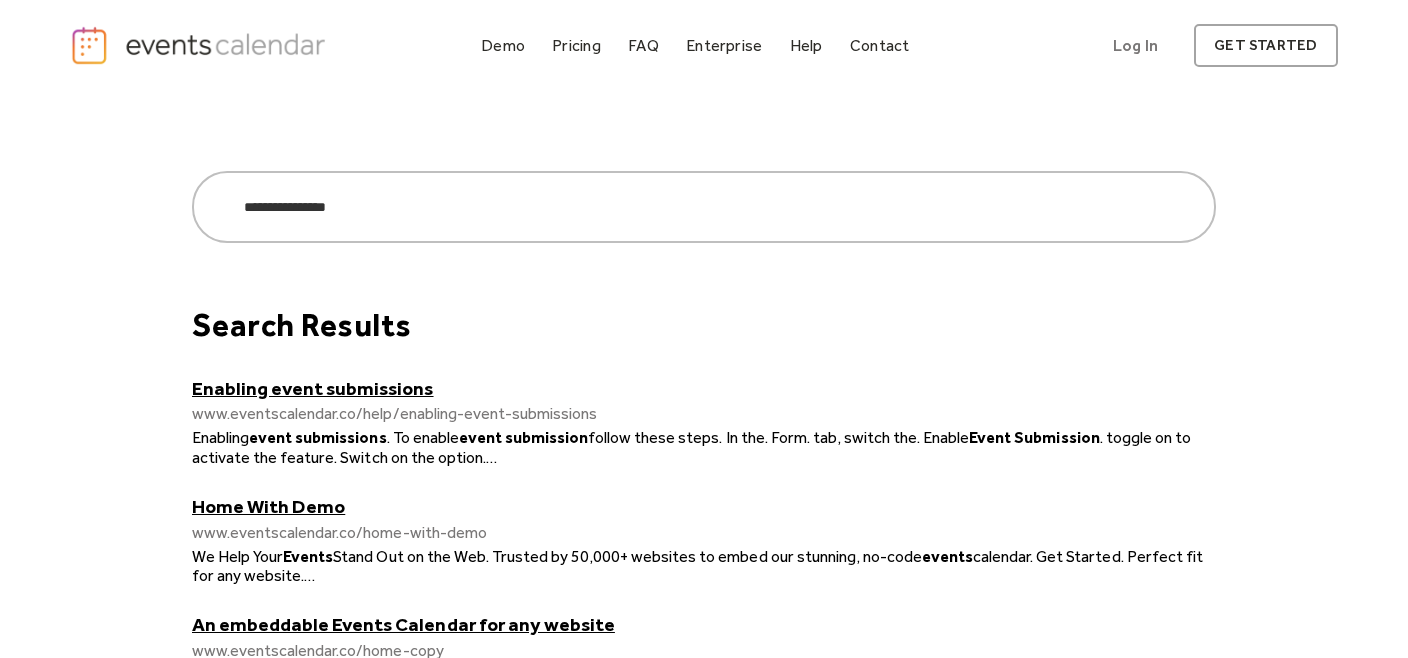 scroll, scrollTop: 0, scrollLeft: 0, axis: both 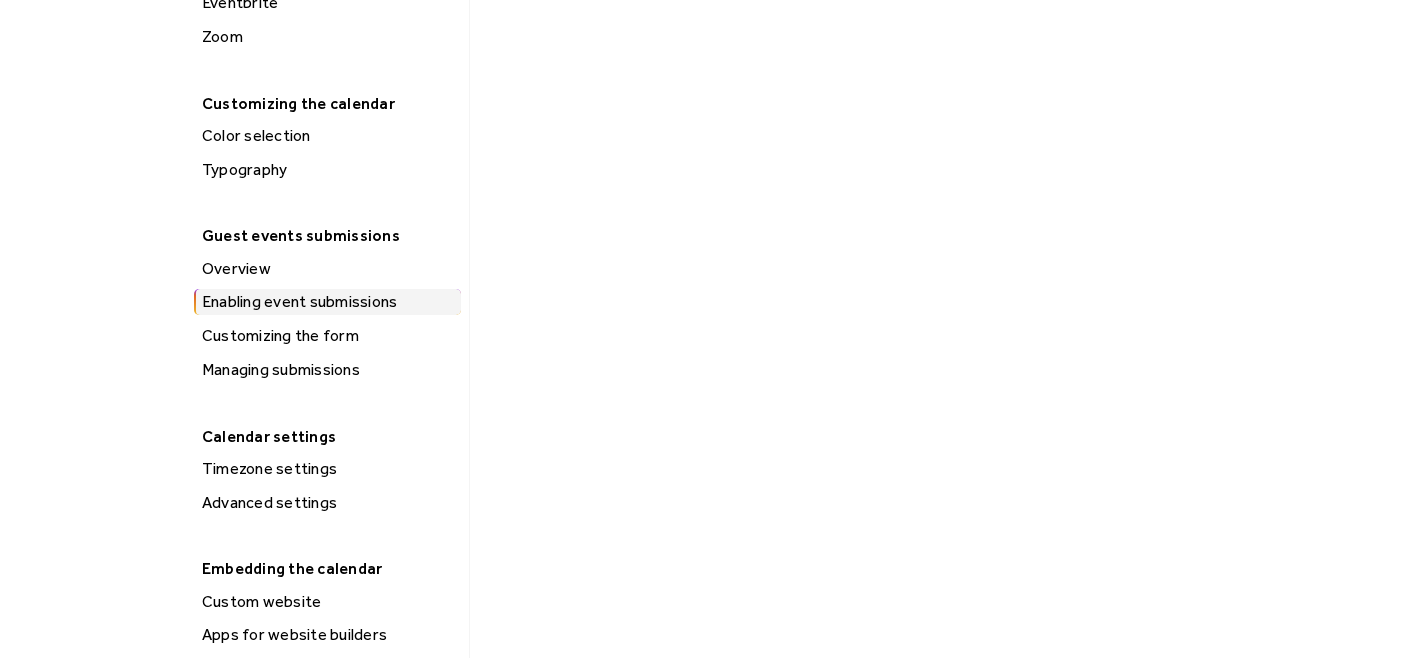 click on "Guest events submissions" at bounding box center (325, 235) 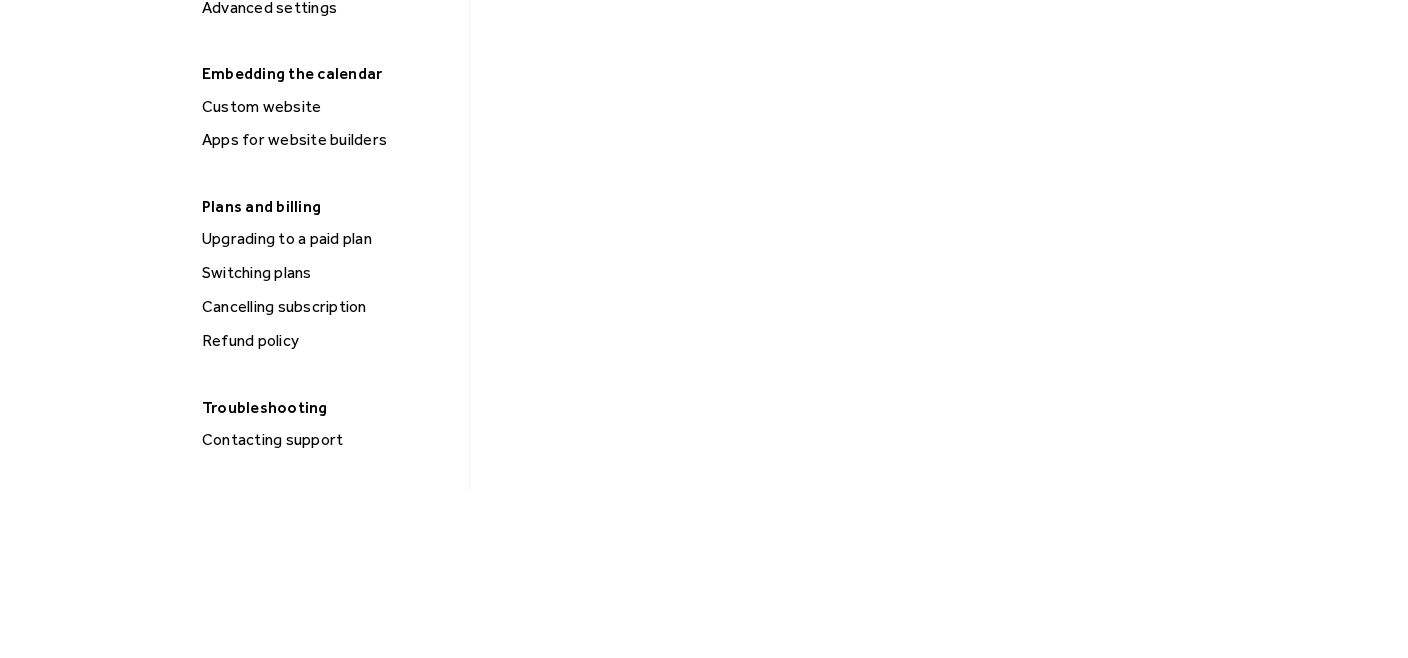 scroll, scrollTop: 1521, scrollLeft: 0, axis: vertical 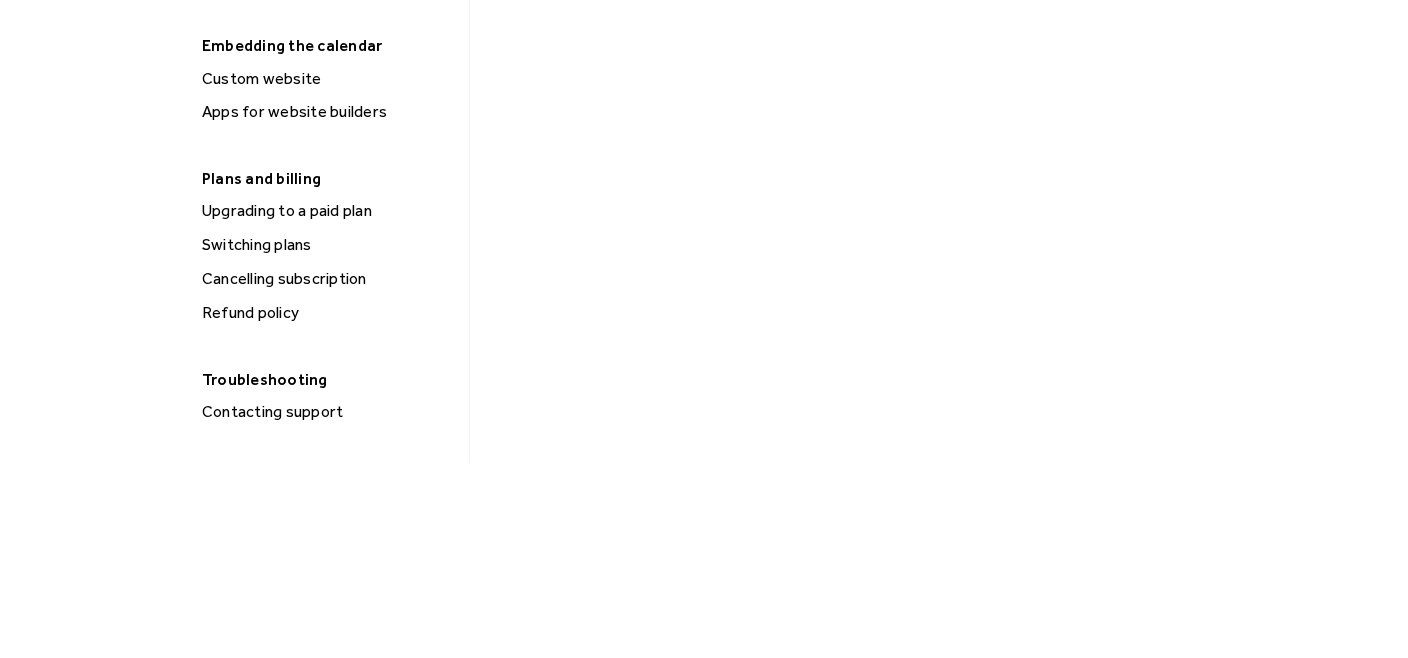 click on "Contacting support" at bounding box center [328, 412] 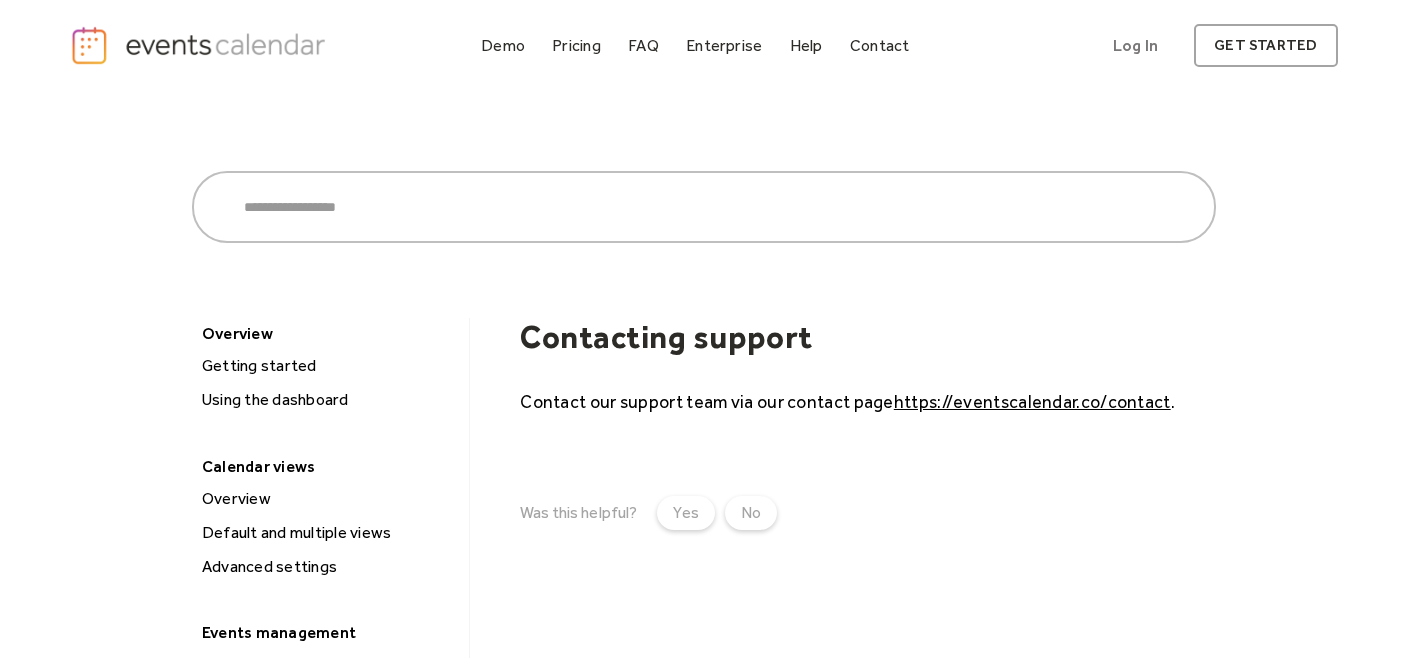 scroll, scrollTop: 0, scrollLeft: 0, axis: both 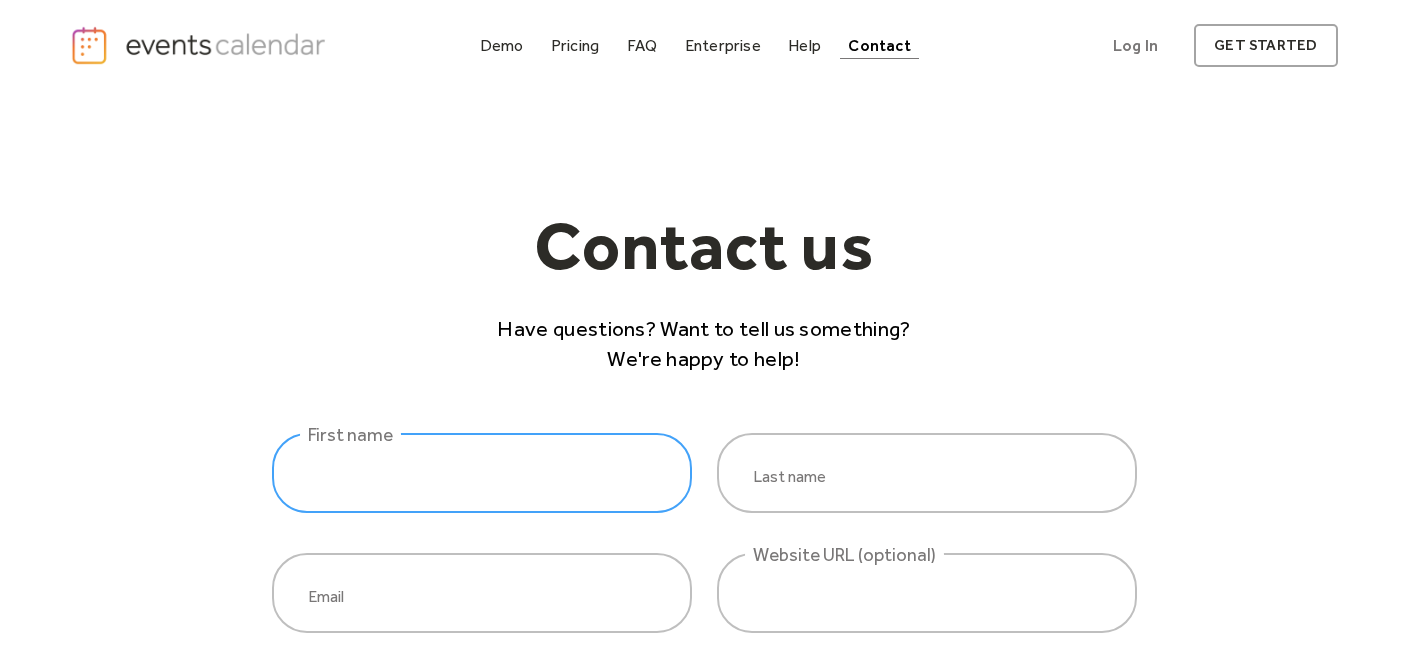 click at bounding box center (482, 473) 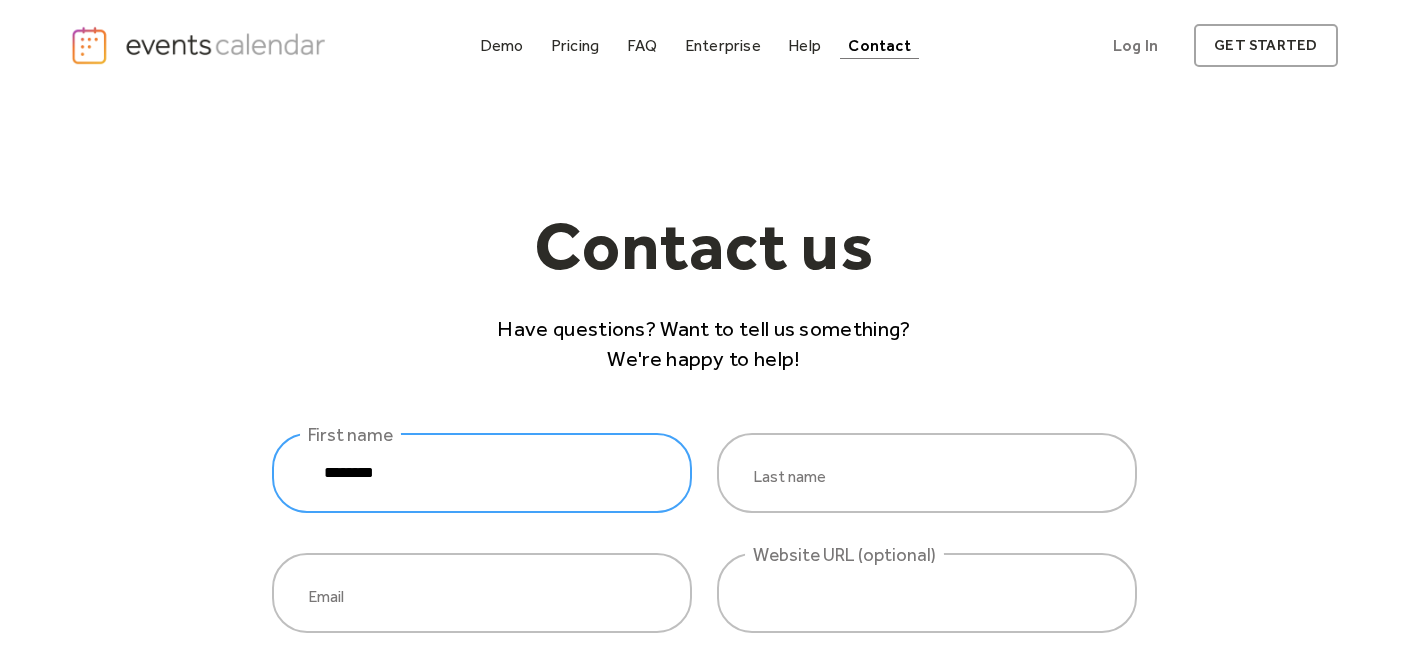 type on "********" 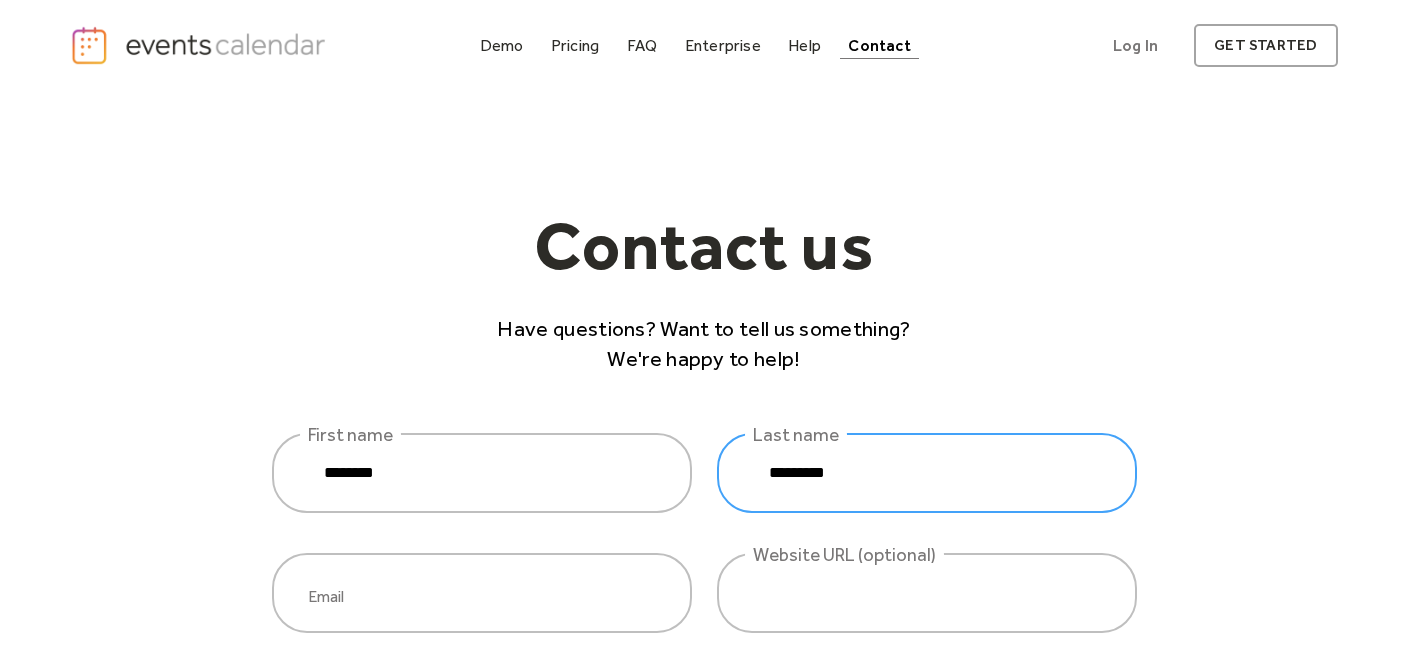 type on "*********" 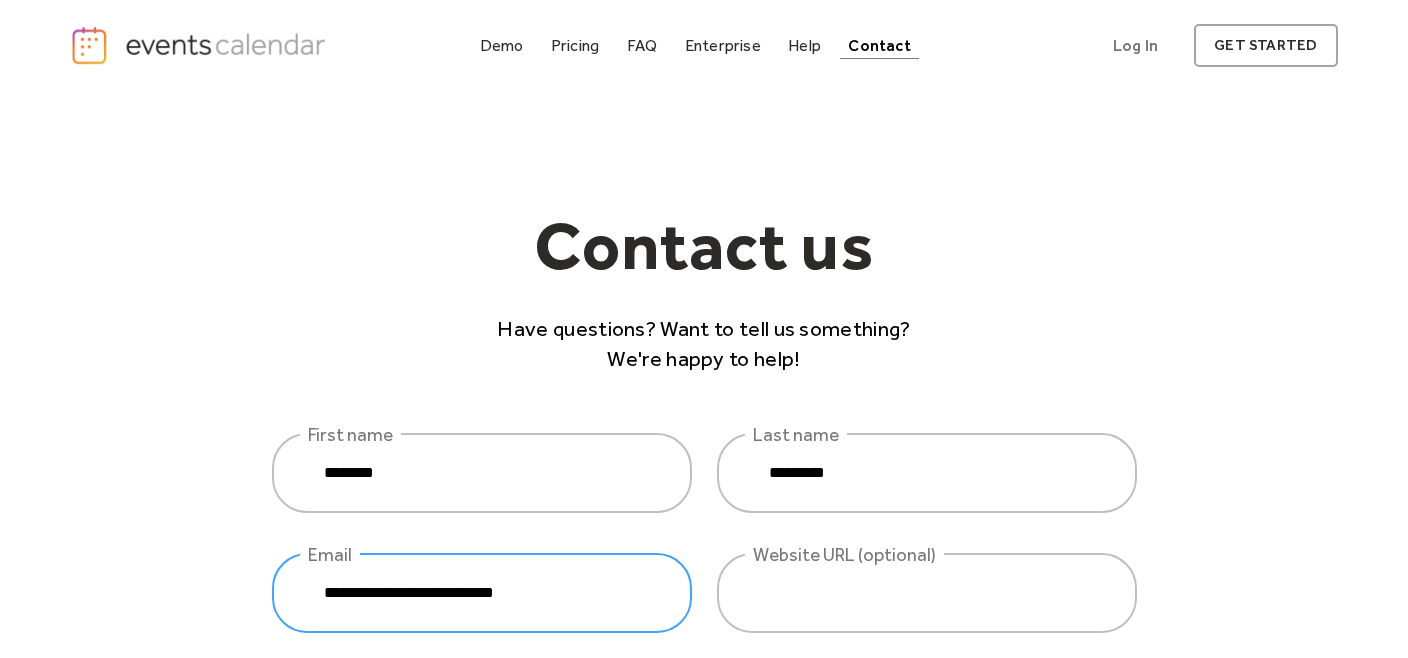 type on "**********" 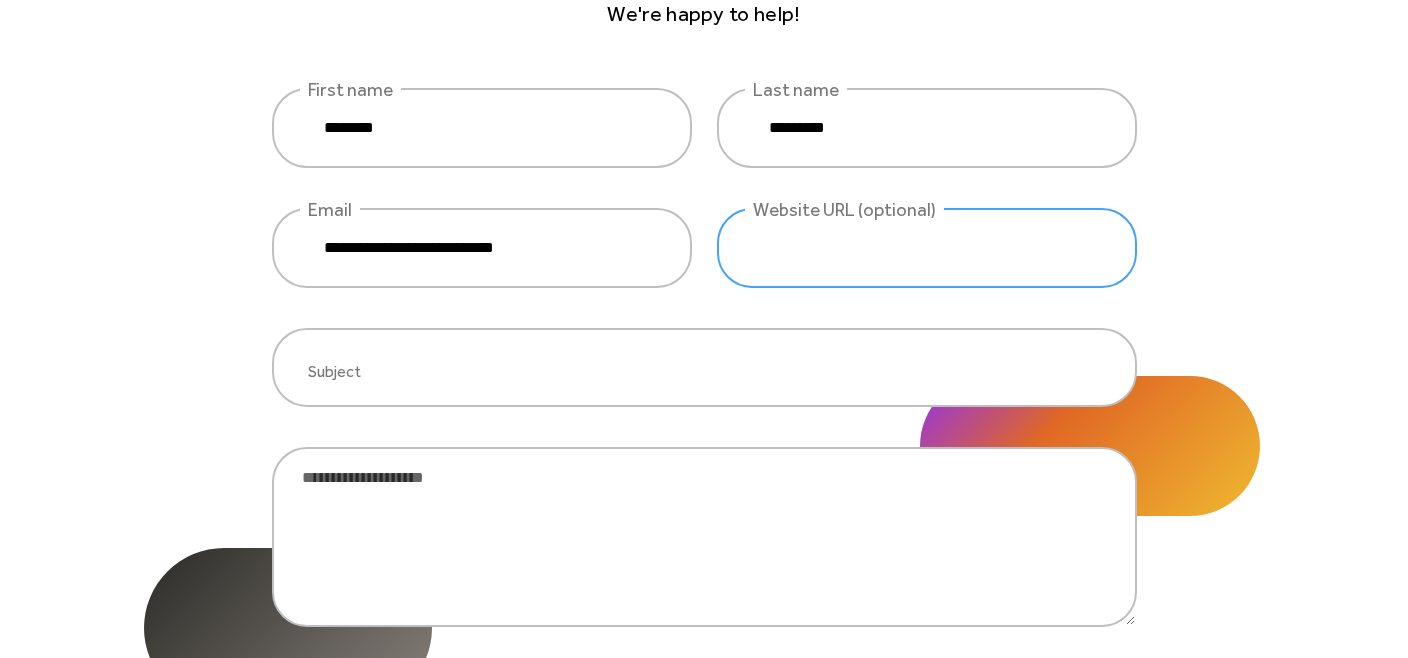 scroll, scrollTop: 360, scrollLeft: 0, axis: vertical 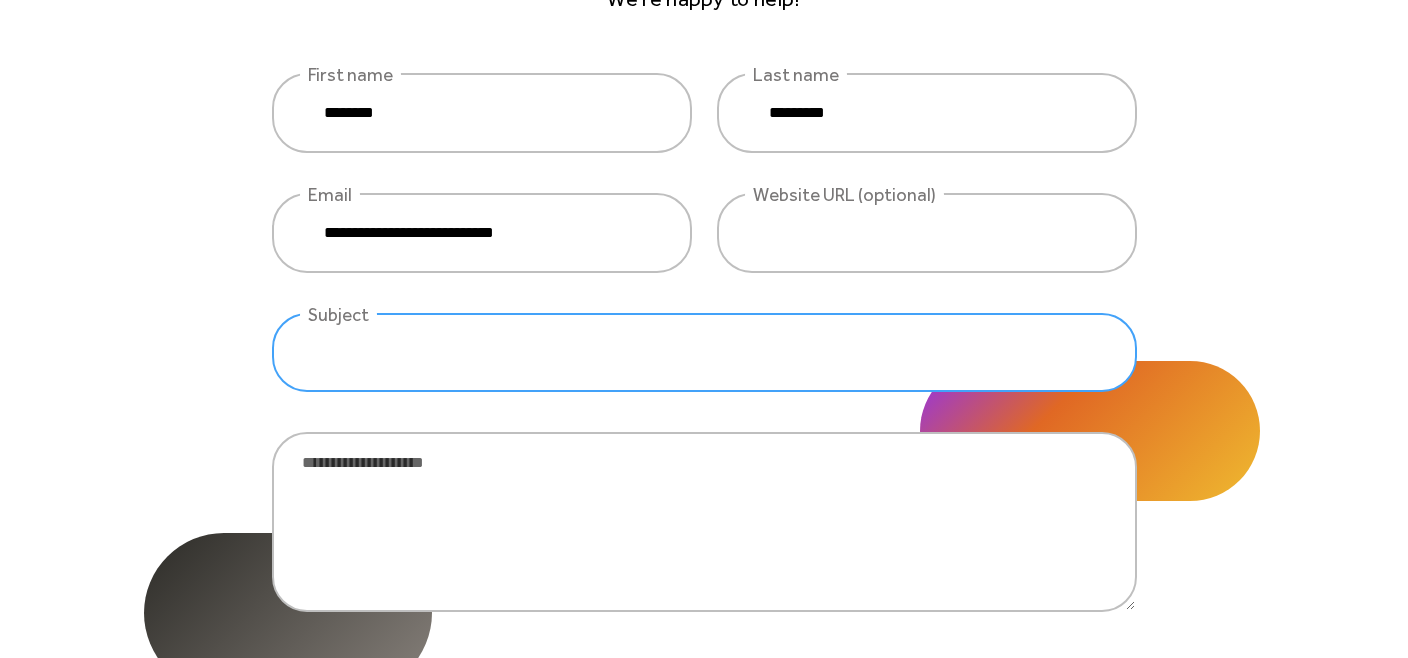 click at bounding box center (704, 353) 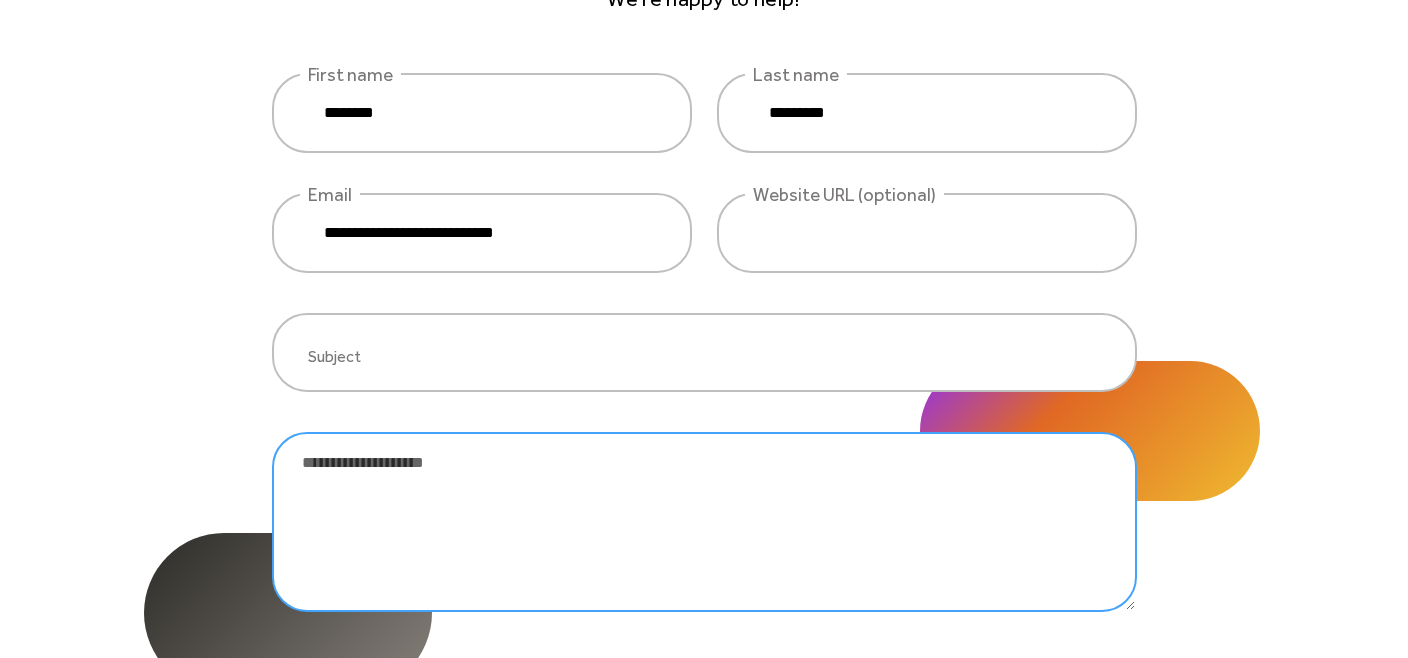 click at bounding box center (704, 522) 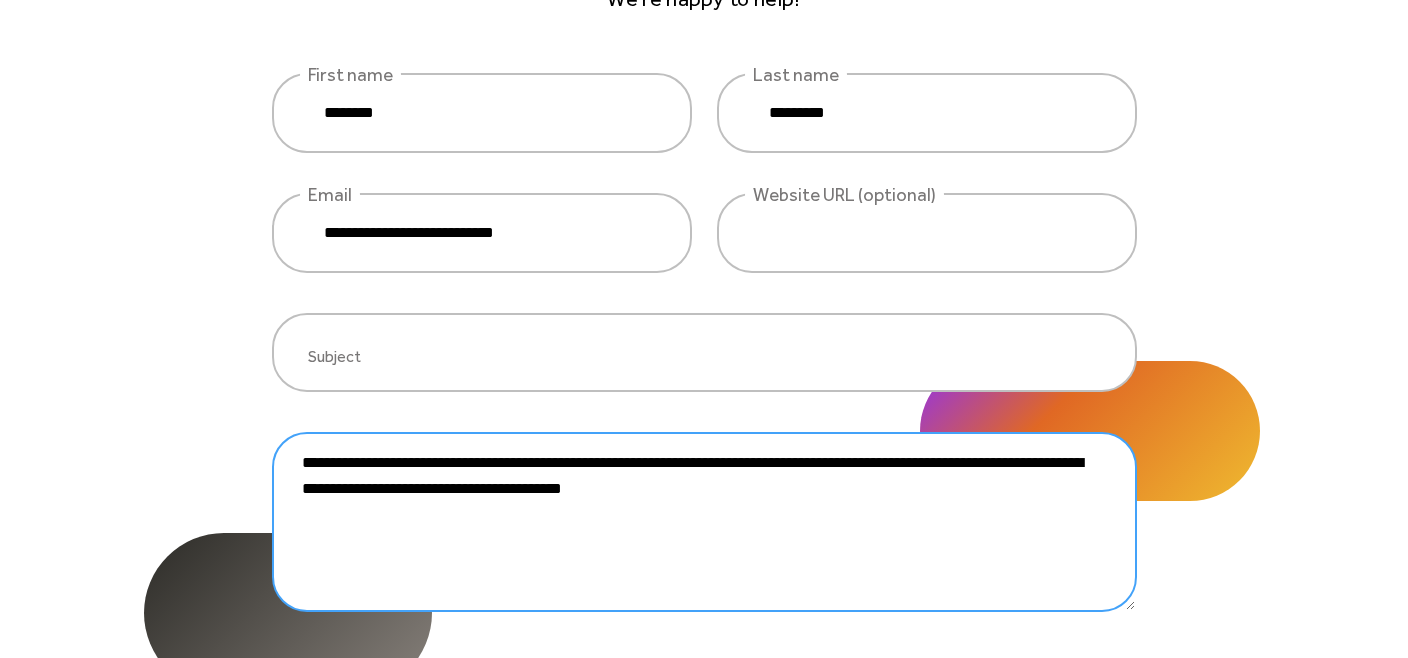 type on "**********" 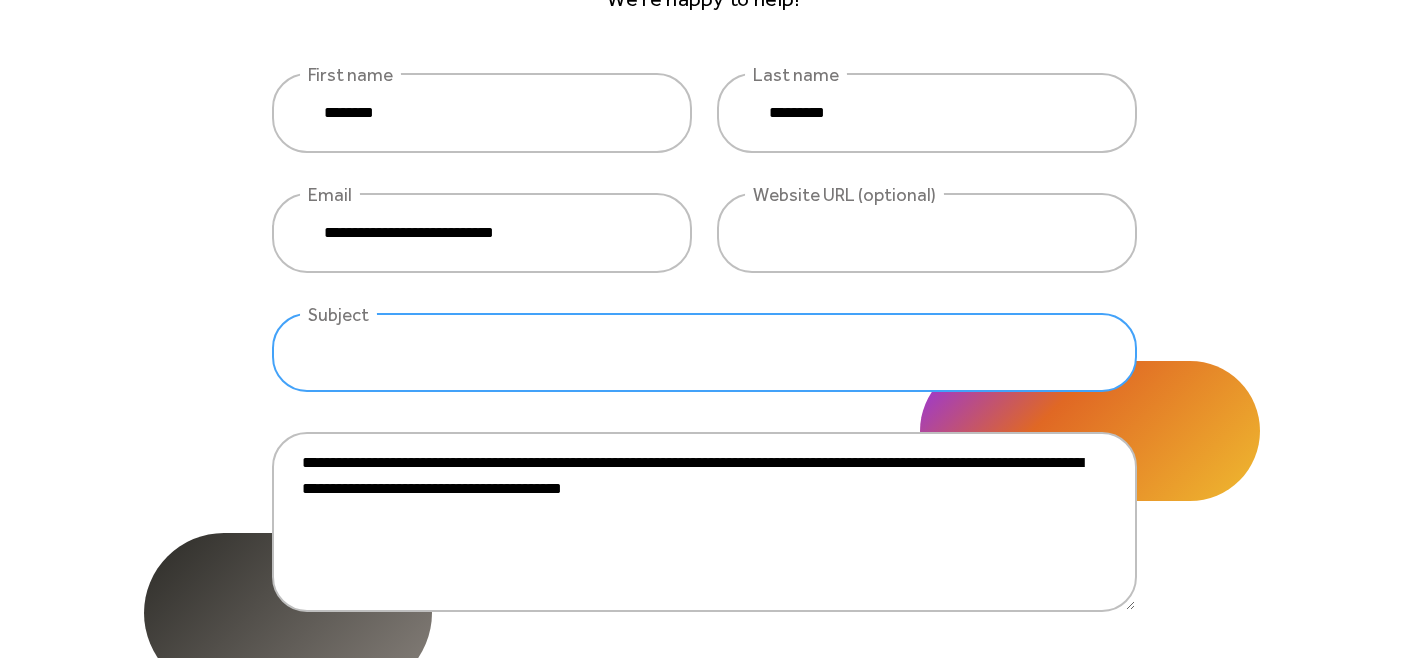 click at bounding box center (704, 353) 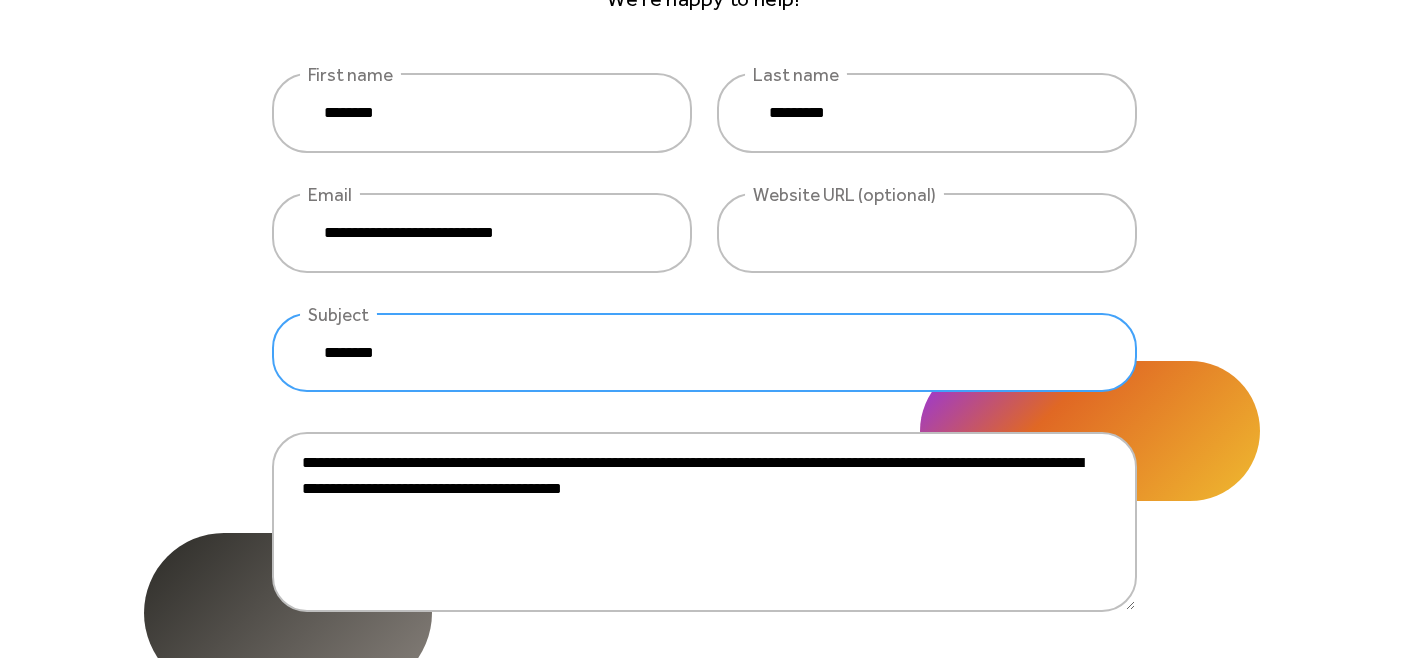 type on "********" 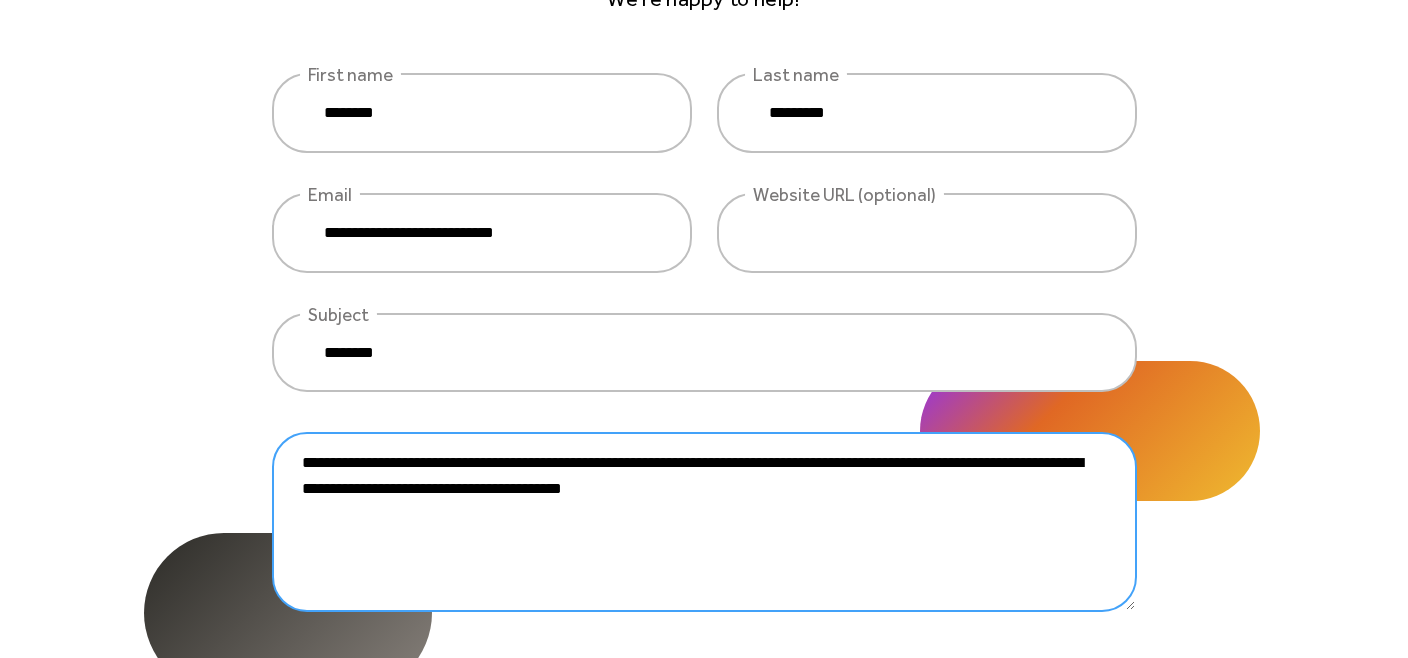 click on "**********" at bounding box center (704, 522) 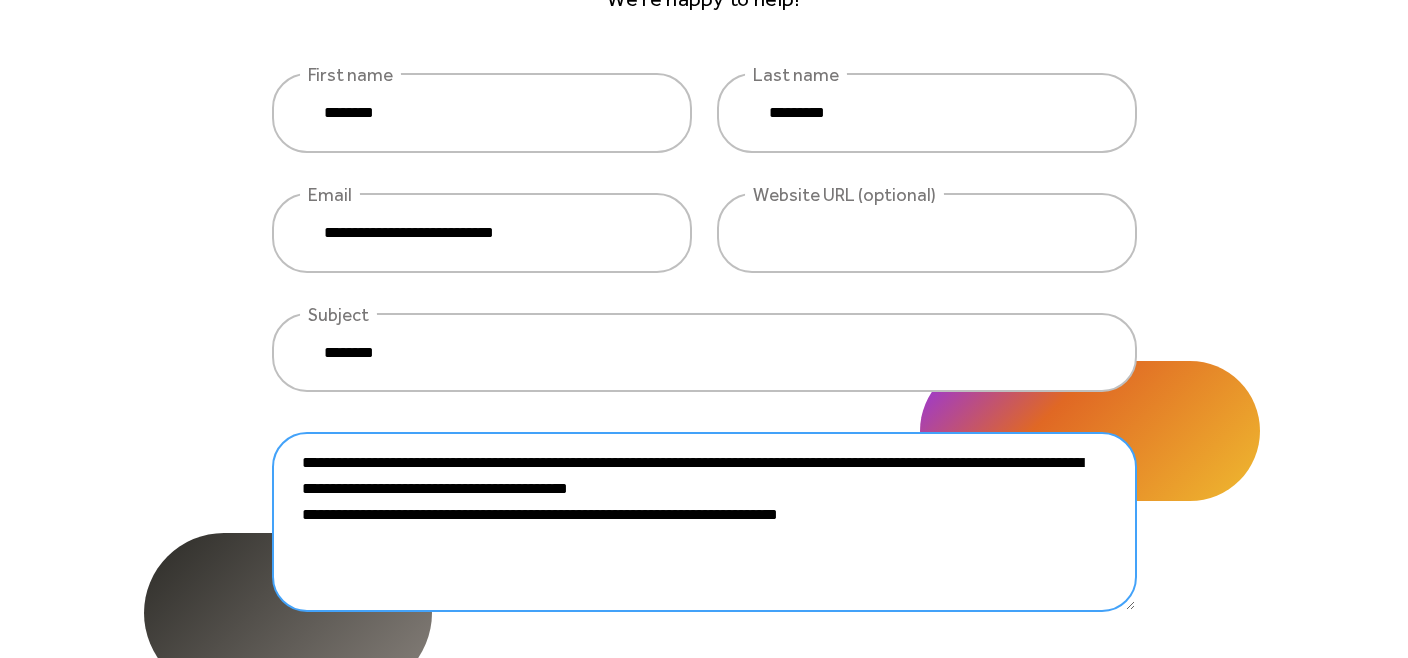 paste on "**********" 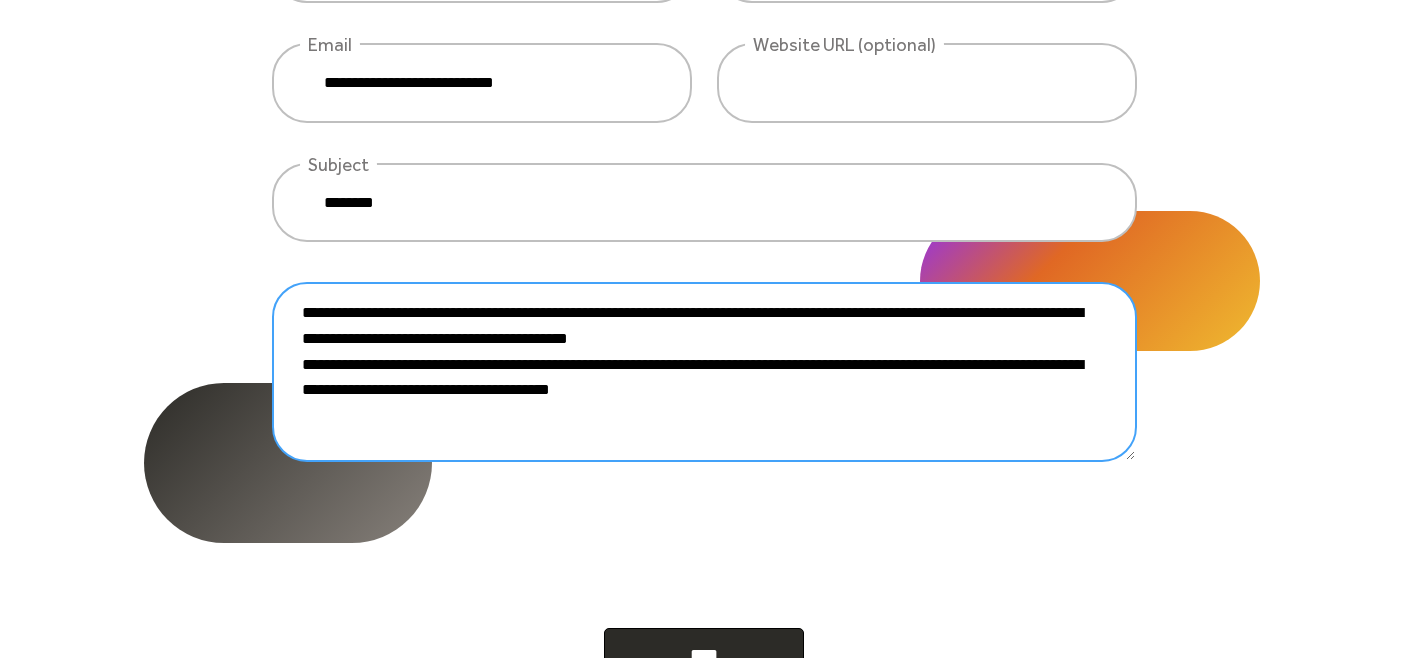 scroll, scrollTop: 601, scrollLeft: 0, axis: vertical 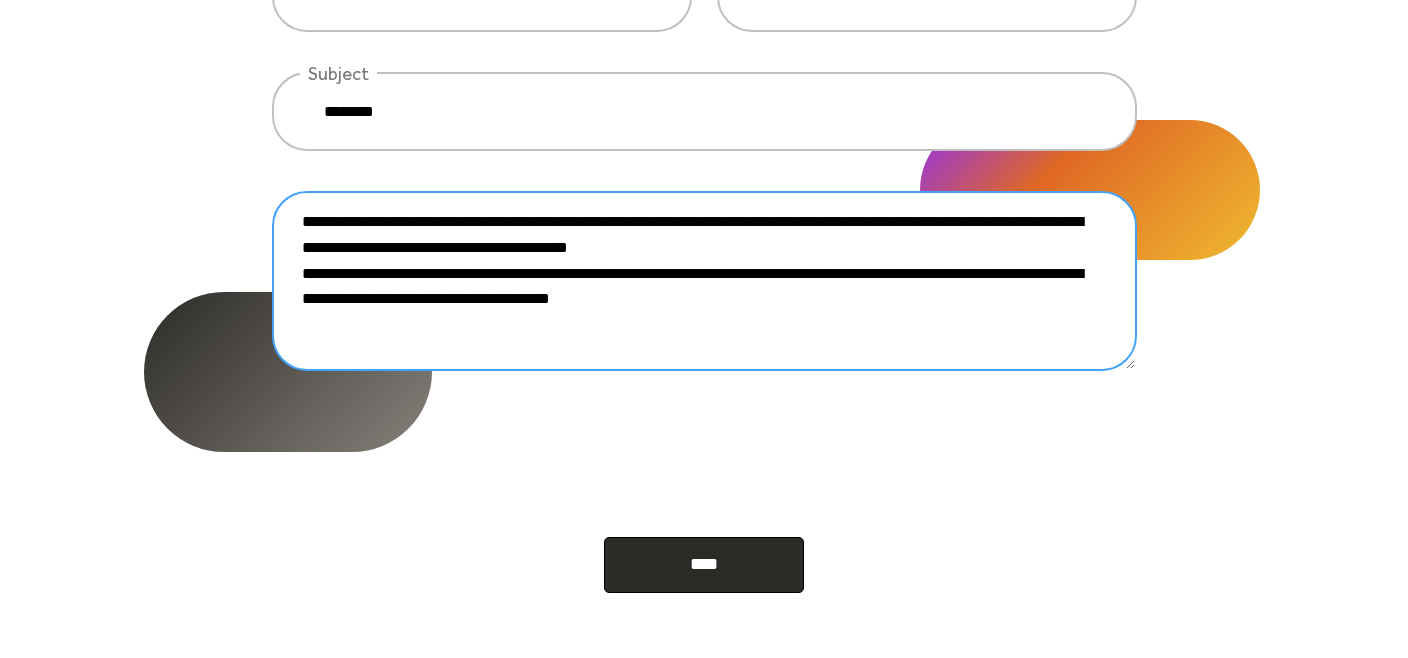type on "**********" 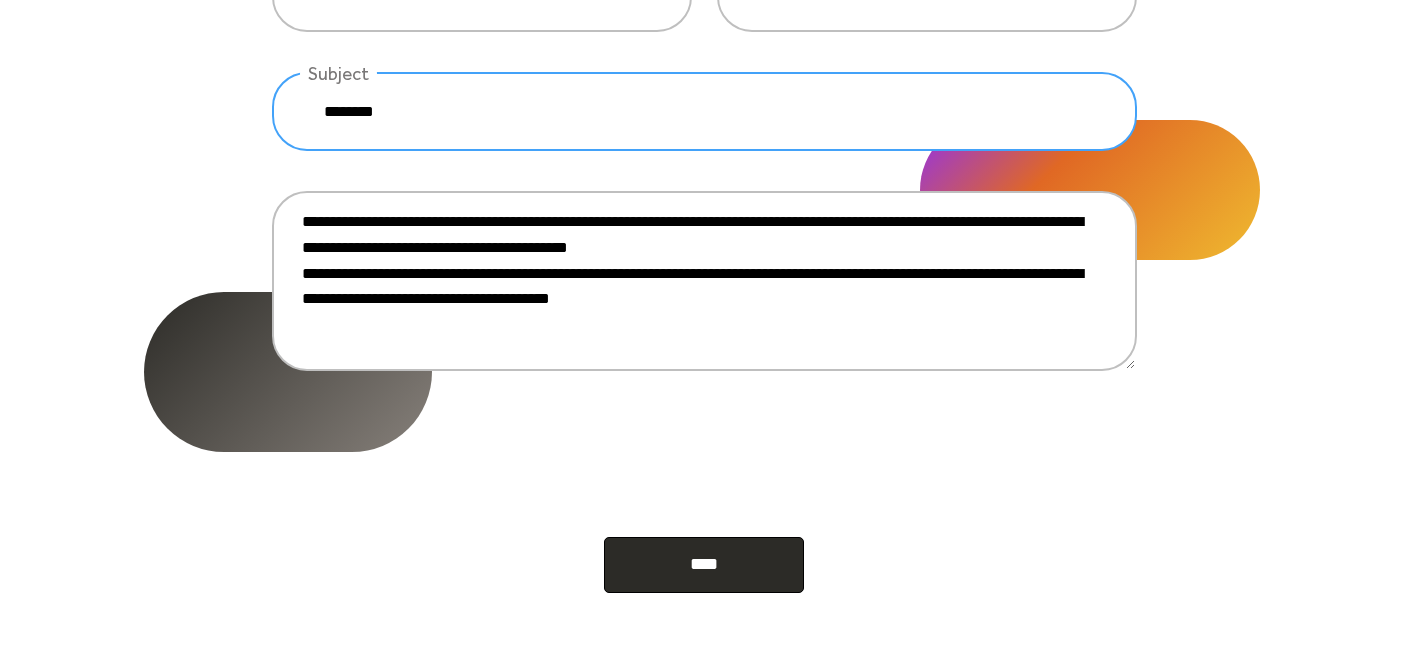 click on "********" at bounding box center [704, 112] 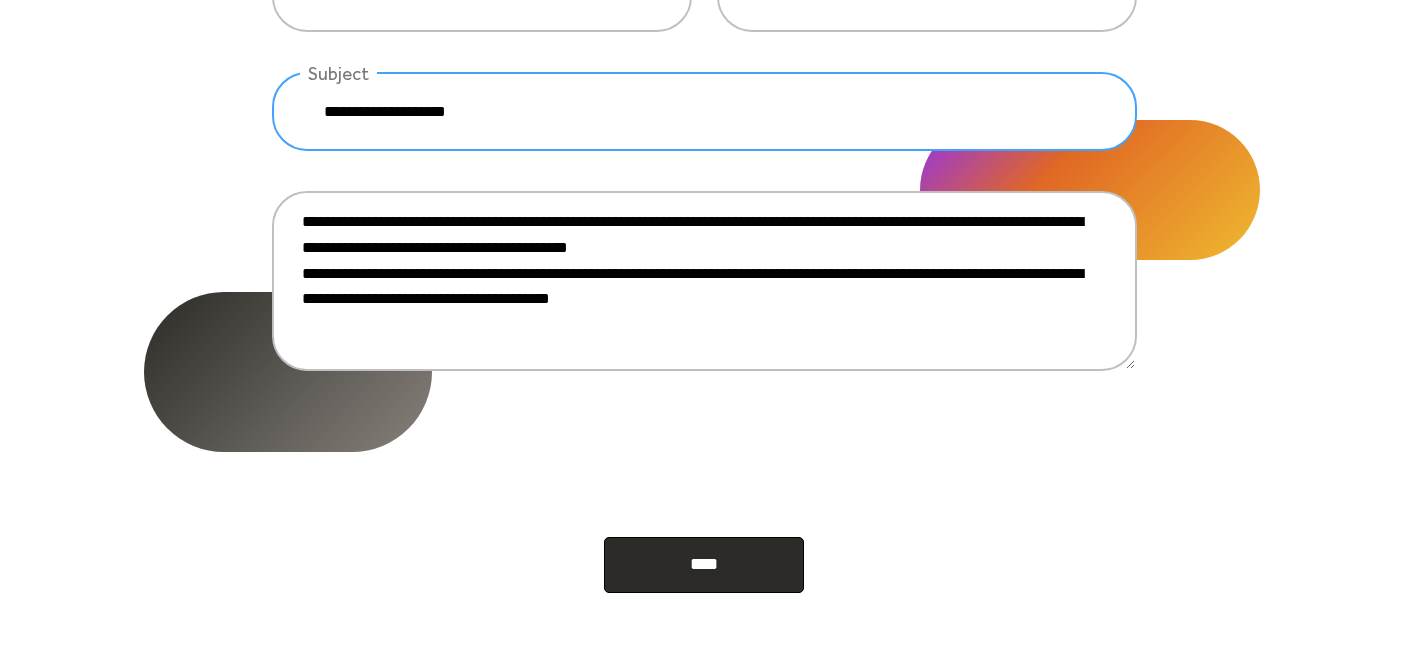 type on "**********" 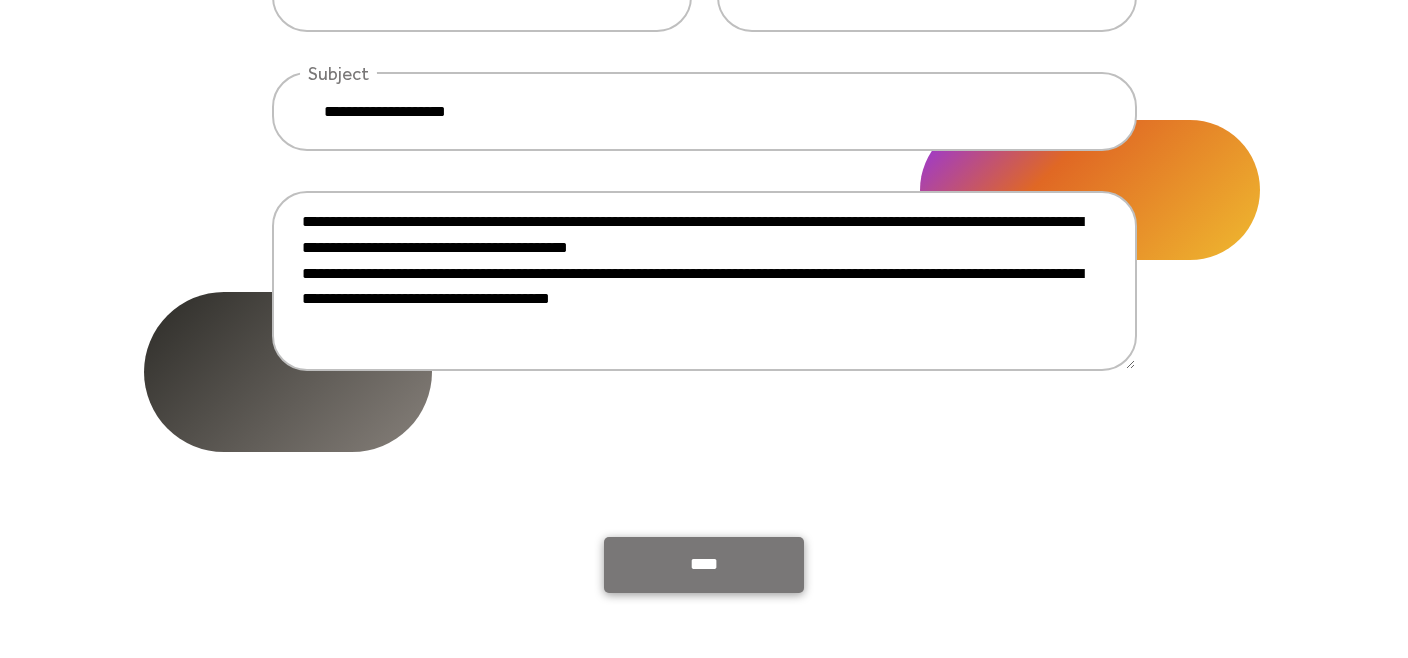 click on "****" at bounding box center (704, 565) 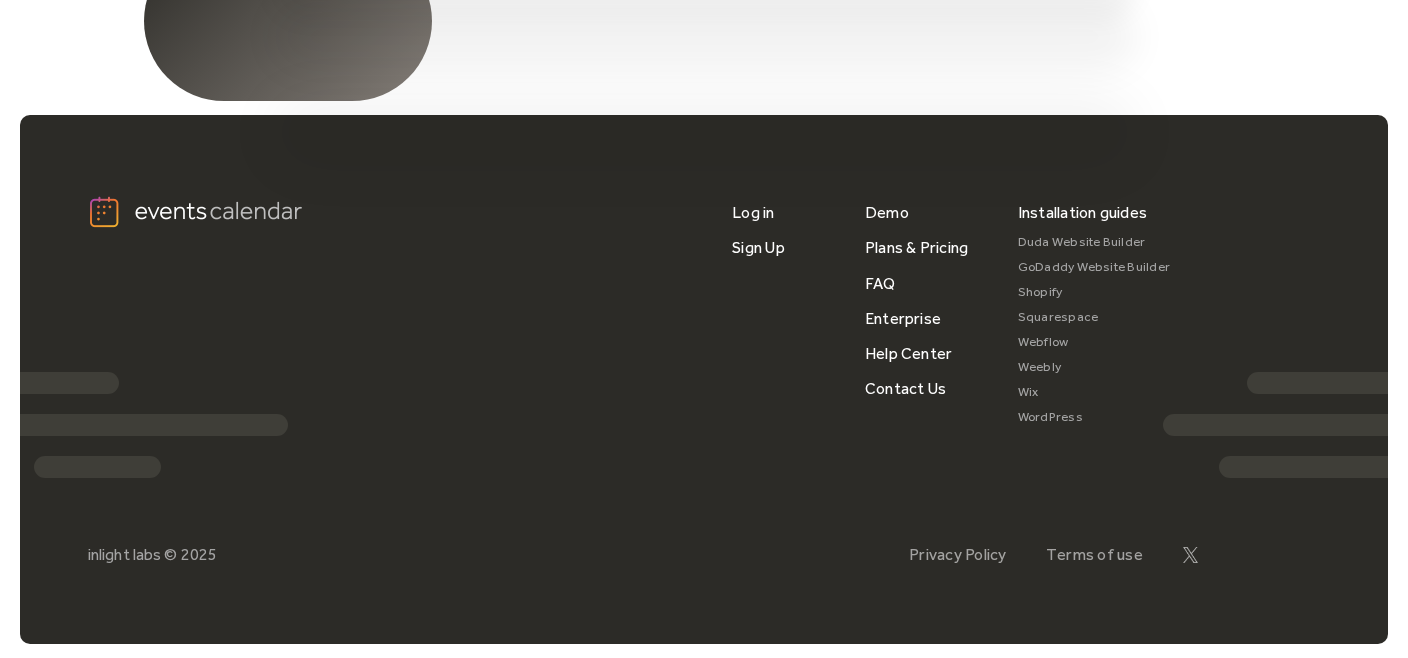 scroll, scrollTop: 611, scrollLeft: 0, axis: vertical 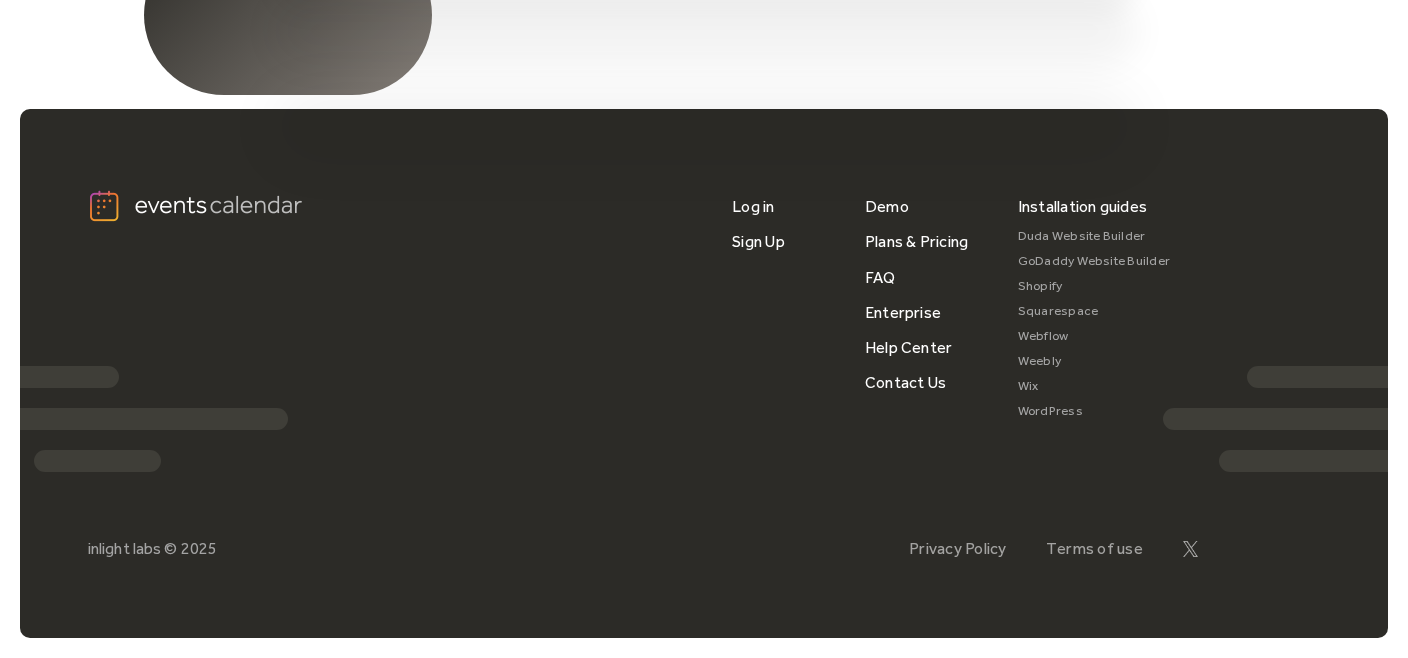 click on "Wix" at bounding box center [1094, 386] 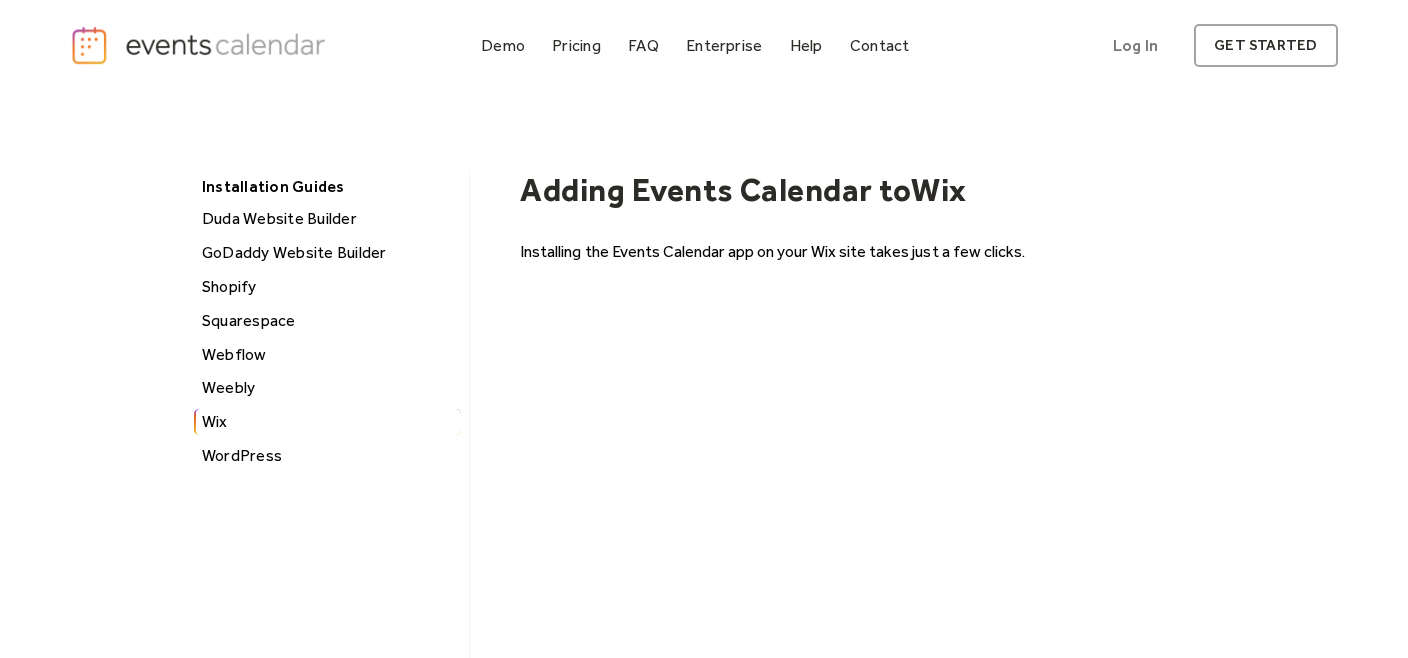 scroll, scrollTop: 0, scrollLeft: 0, axis: both 